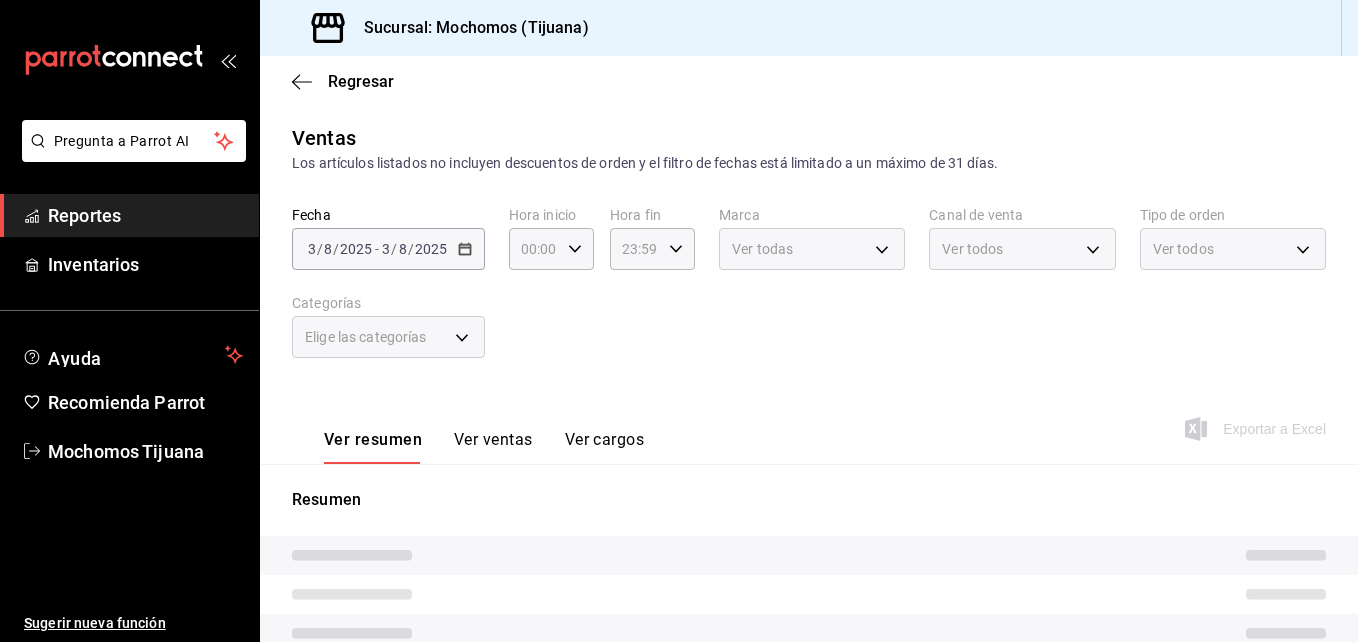 type on "04:00" 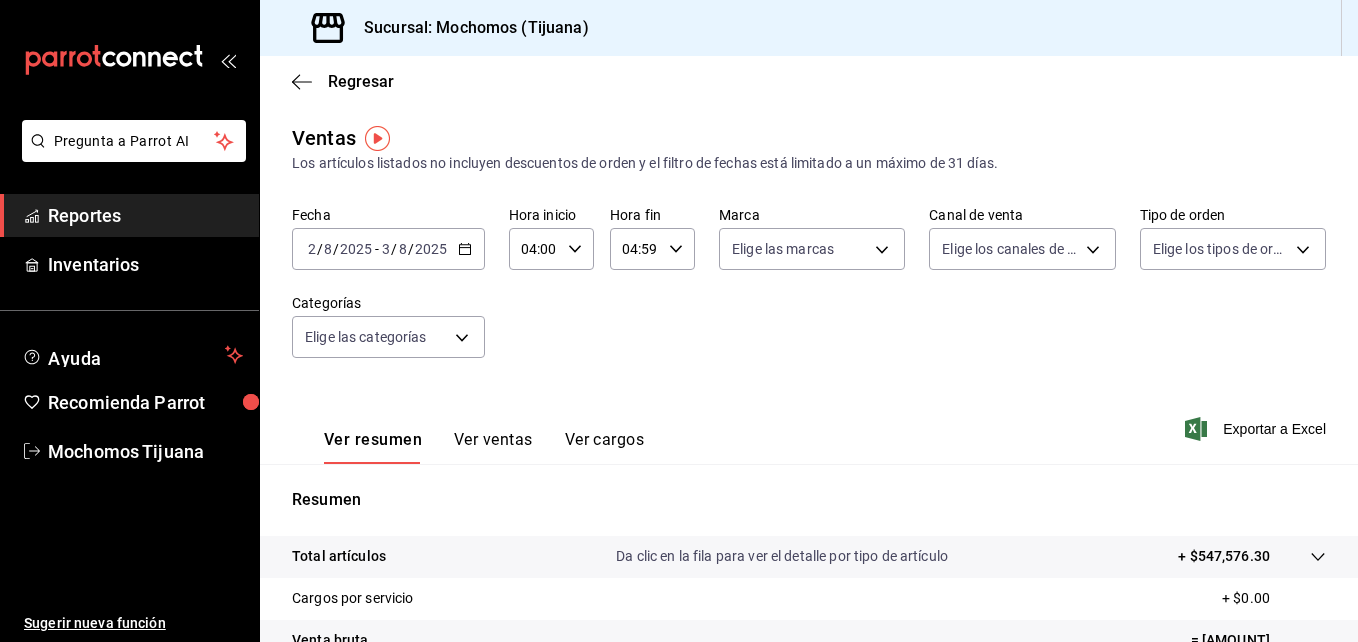 scroll, scrollTop: 0, scrollLeft: 0, axis: both 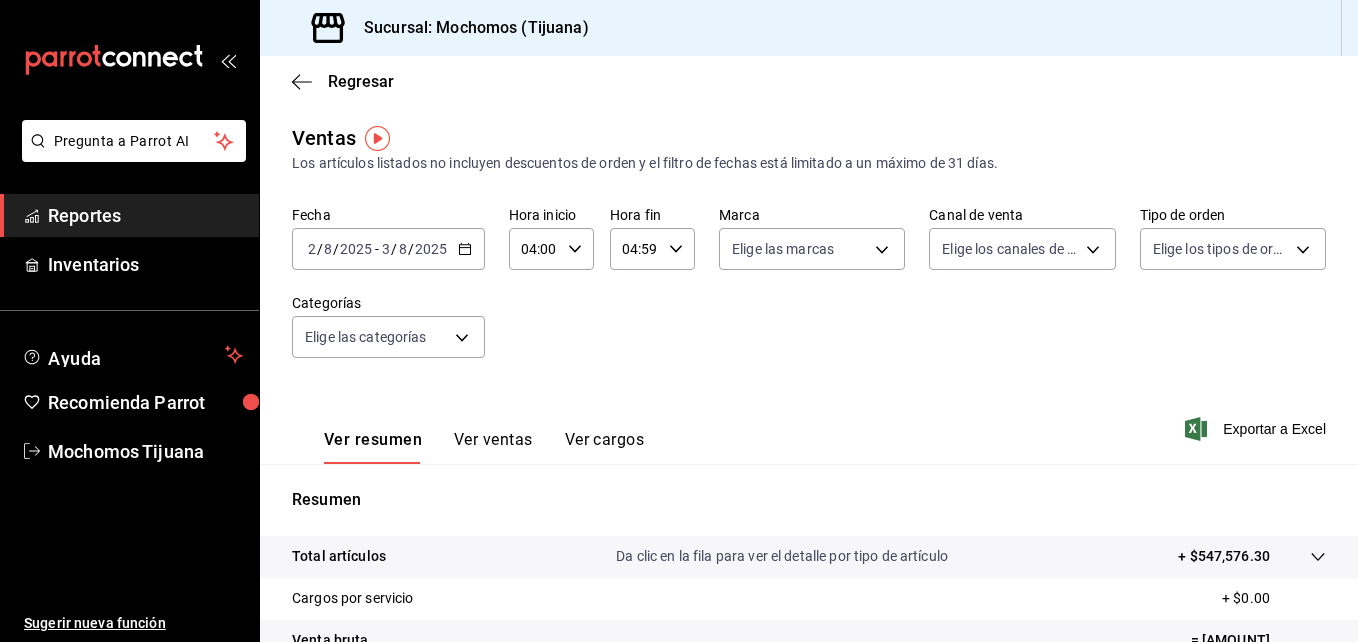 click on "[DATE] [DATE]" at bounding box center (388, 249) 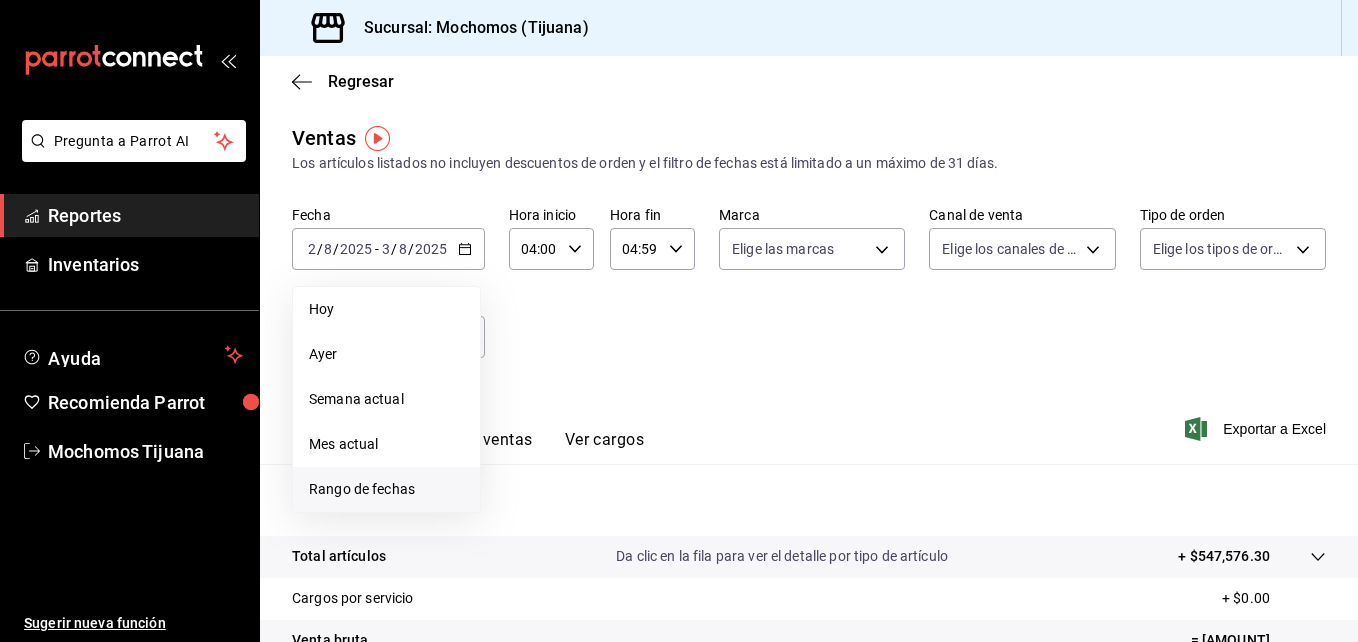 click on "Rango de fechas" at bounding box center [386, 489] 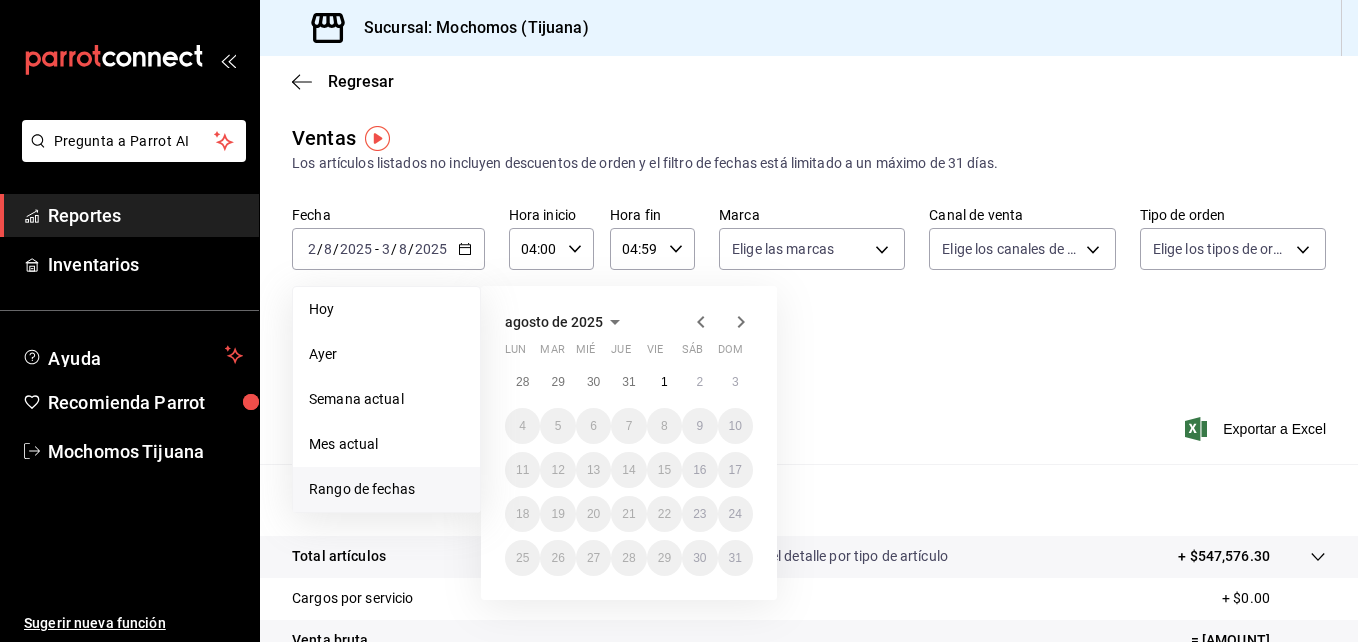 click on "Fecha [DATE] [DATE] - [DATE] [DATE] Hoy Ayer Semana actual Mes actual Rango de fechas agosto de 2025 lun mar mié jue vie sáb dom 28 29 30 31 1 2 3 4 5 6 7 8 9 10 11 12 13 14 15 16 17 18 19 20 21 22 23 24 25 26 27 28 29 30 31 Hora inicio 04:00 Hora inicio Hora fin 04:59 Hora fin Marca Elige las marcas Canal de venta Elige los canales de venta Tipo de orden Elige los tipos de orden Categorías Elige las categorías" at bounding box center (809, 294) 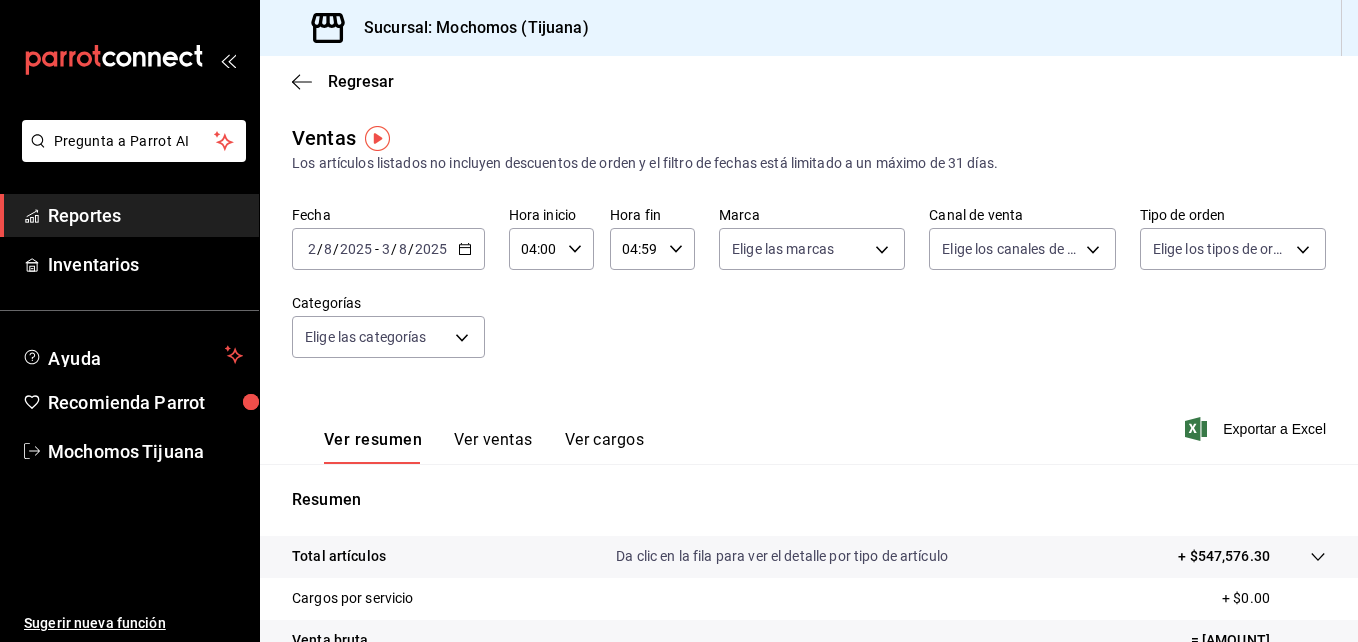 click 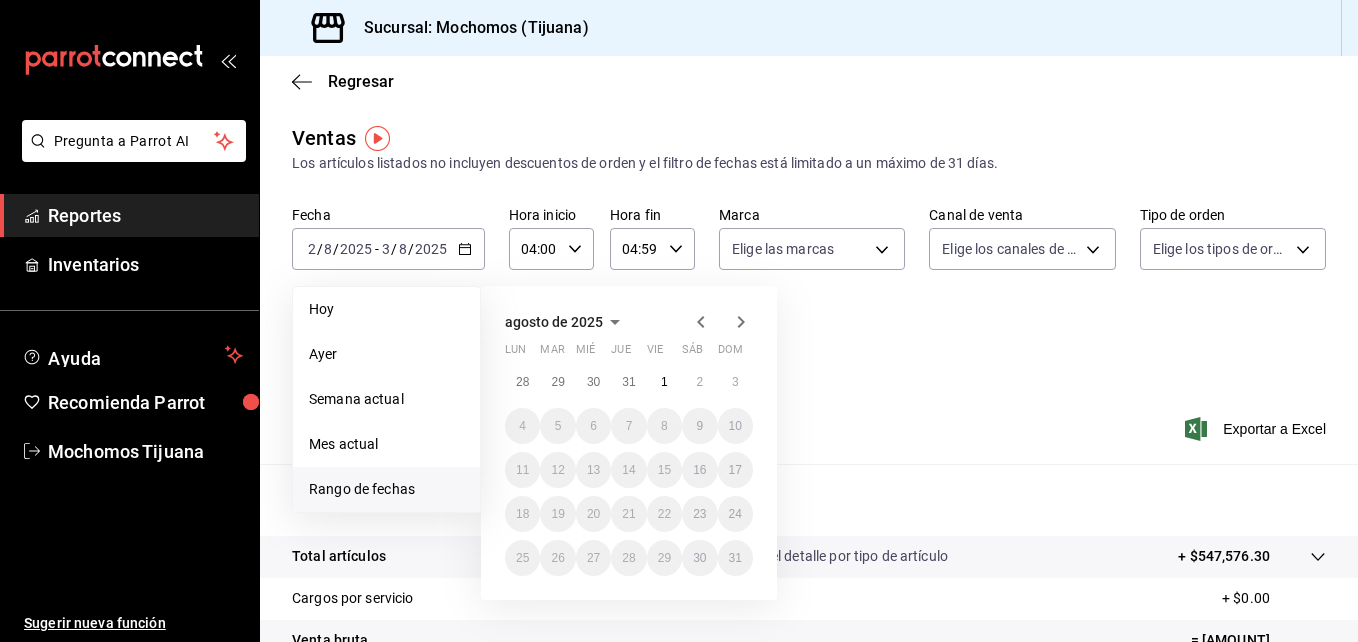 click 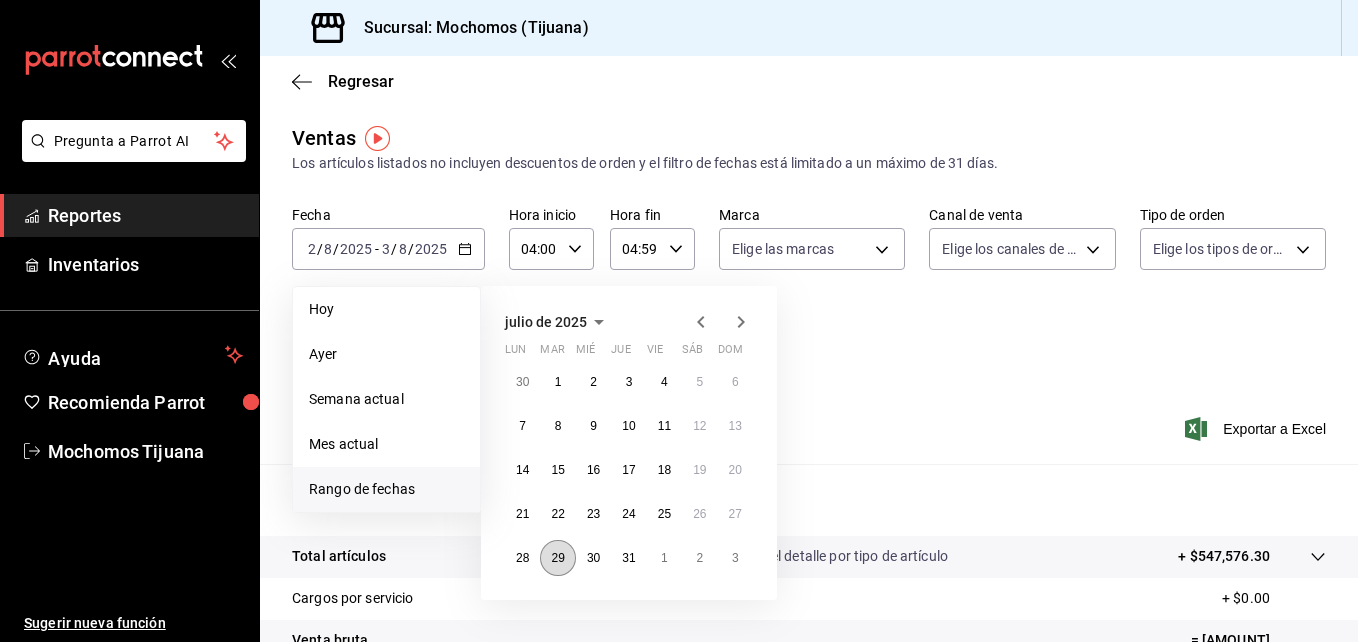 click on "29" at bounding box center (557, 558) 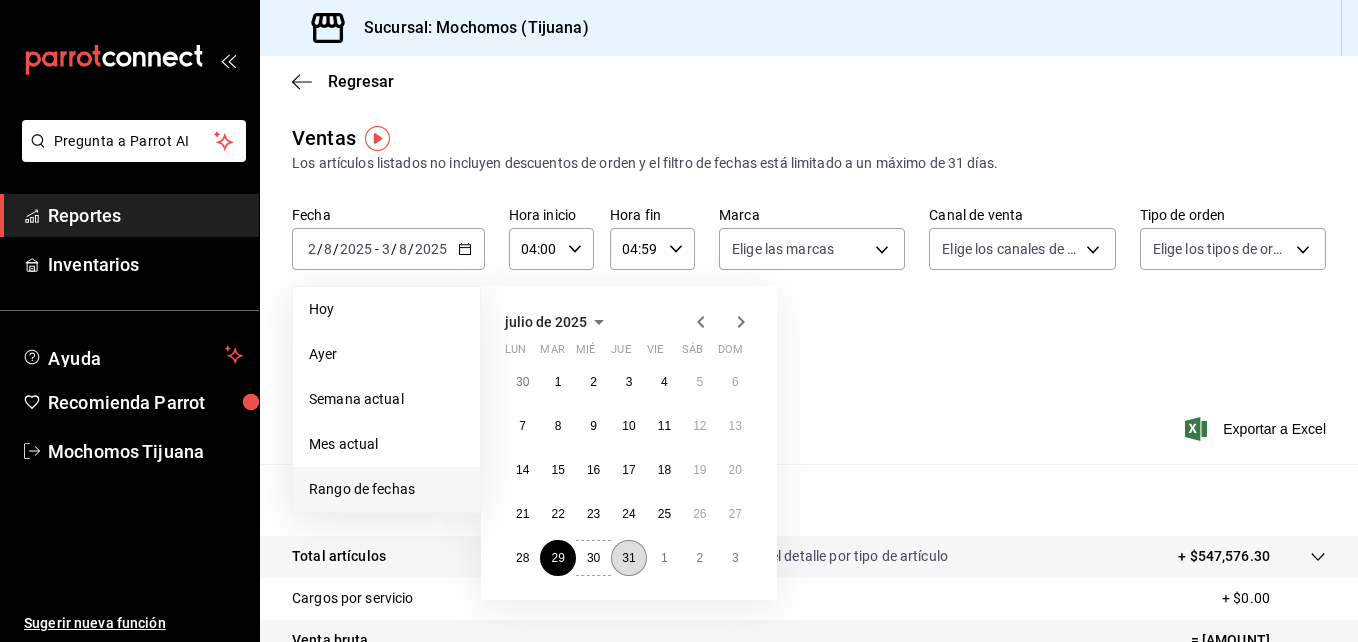 click on "31" at bounding box center (628, 558) 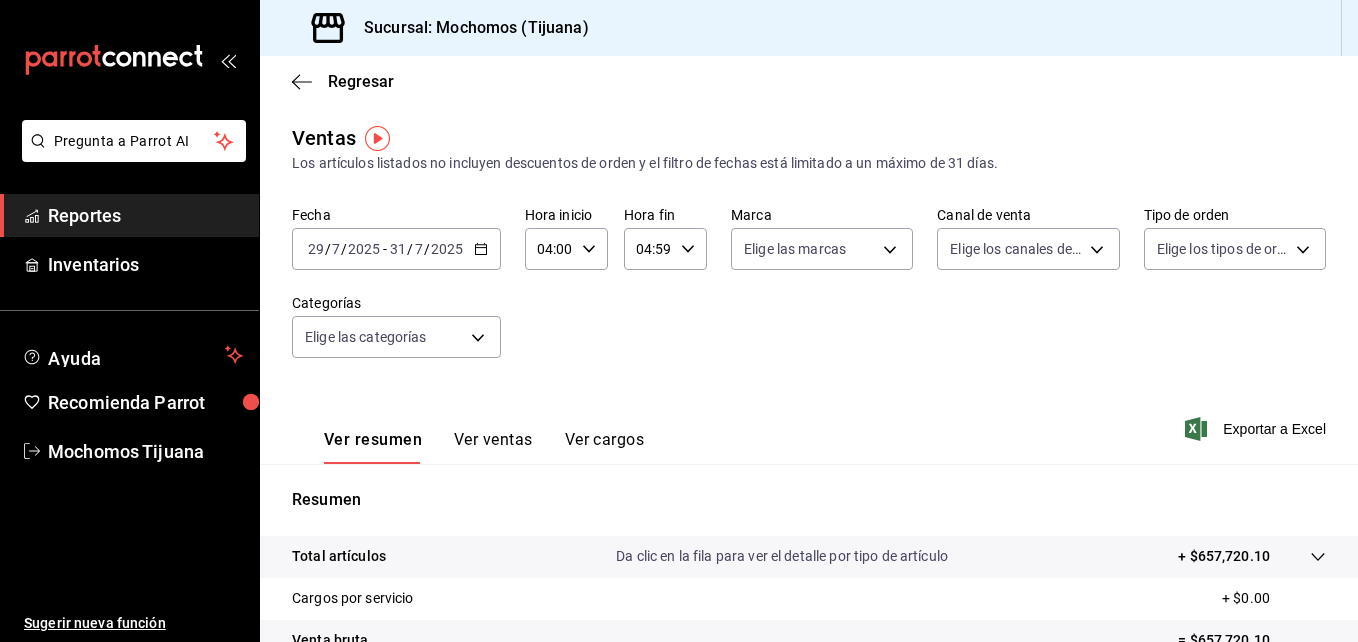 click on "Reportes" at bounding box center [145, 215] 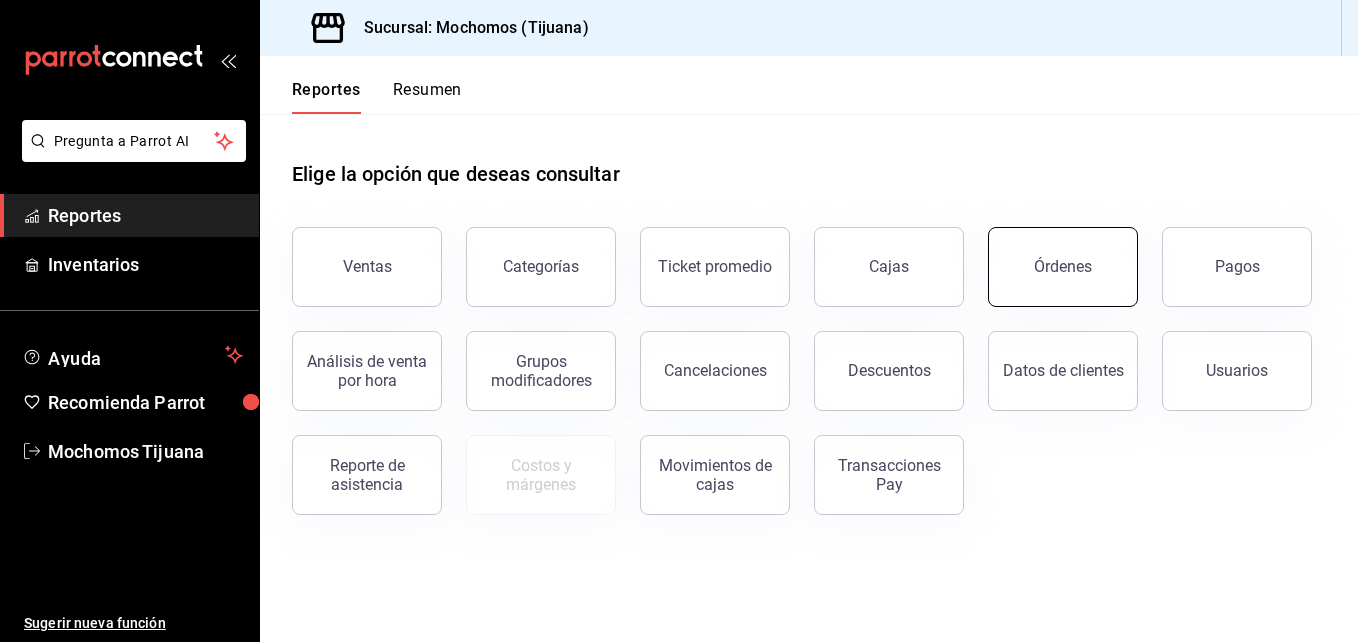 click on "Órdenes" at bounding box center (1063, 267) 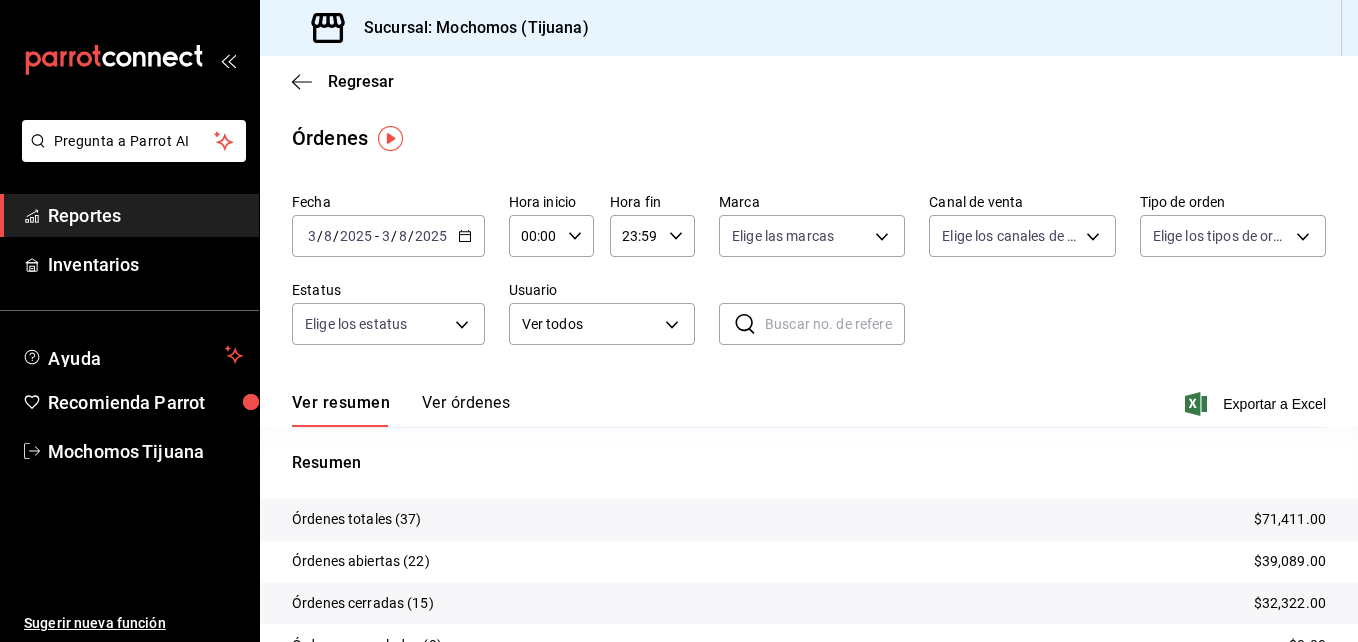 click 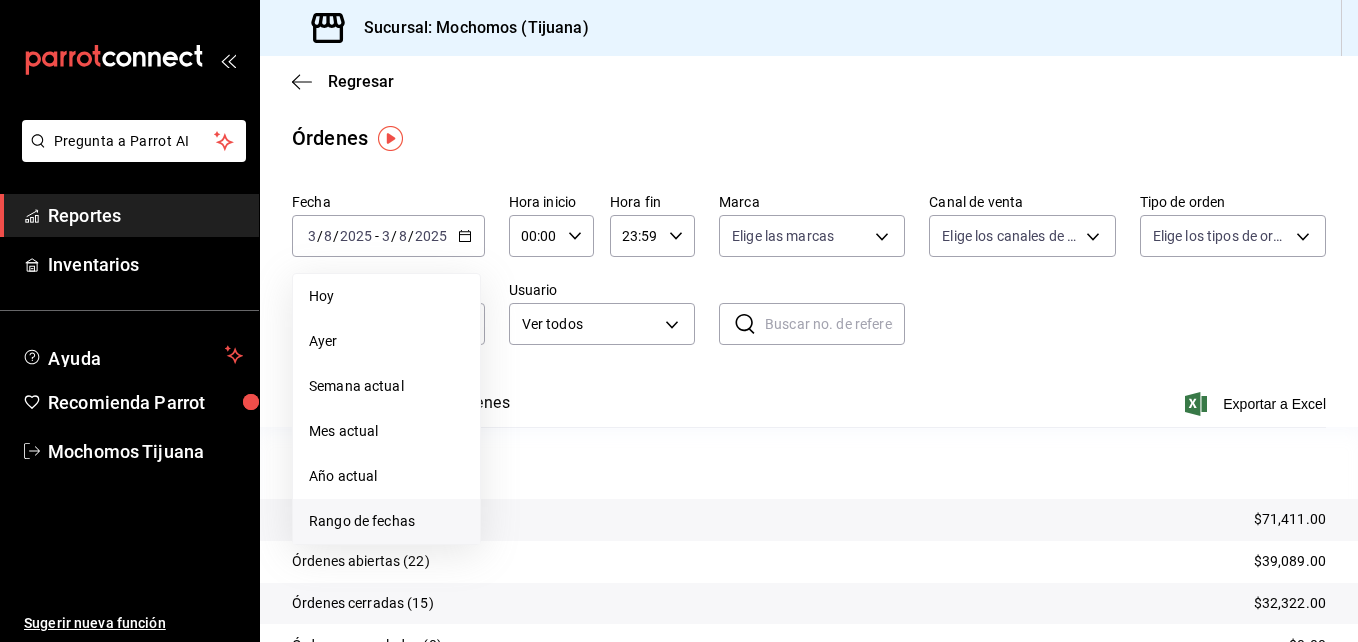 click on "Rango de fechas" at bounding box center [386, 521] 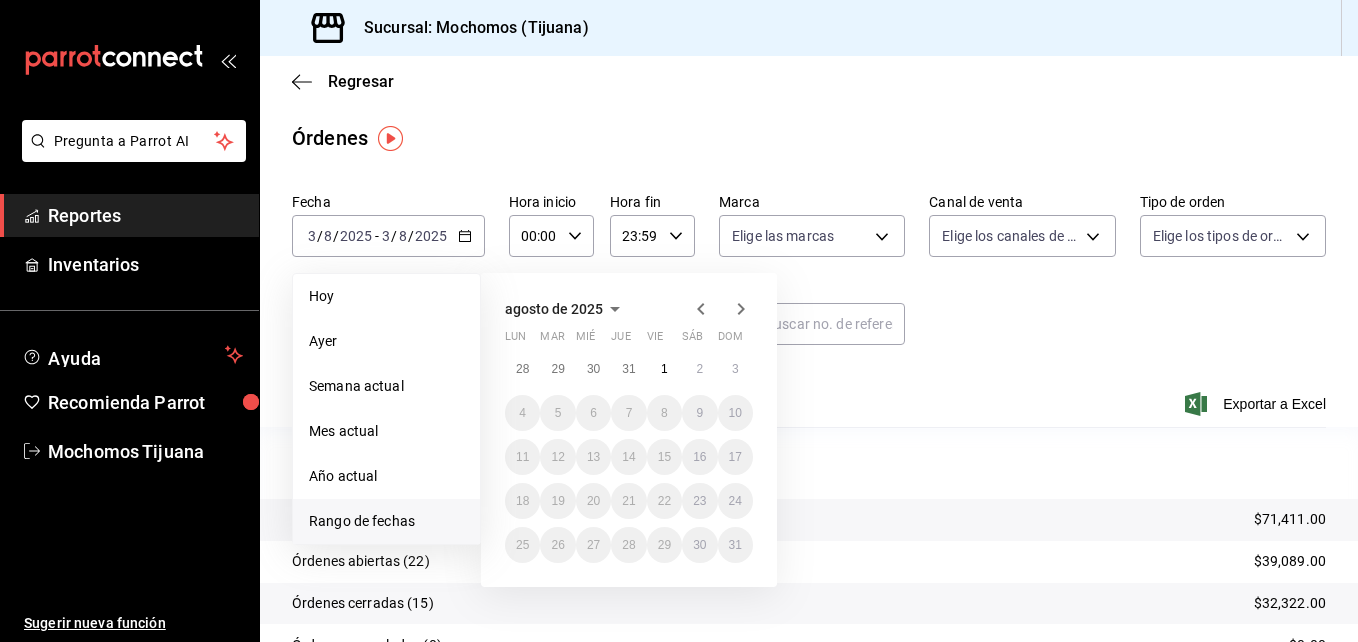 click 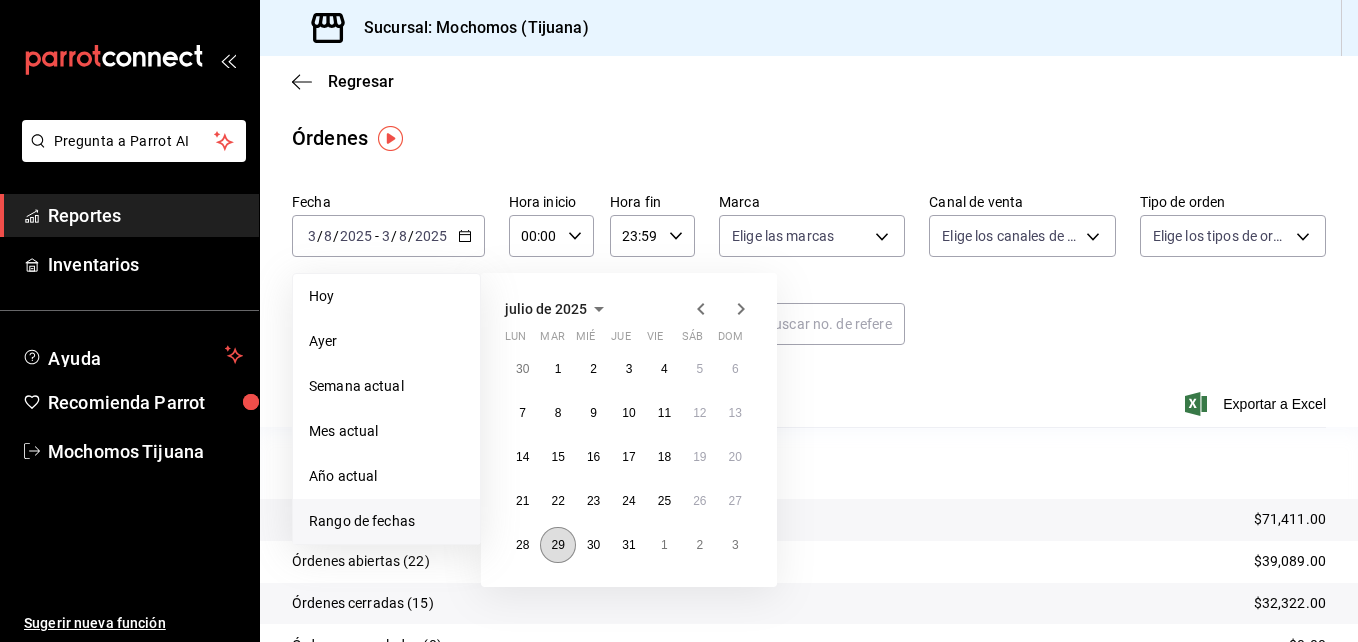 click on "29" at bounding box center (557, 545) 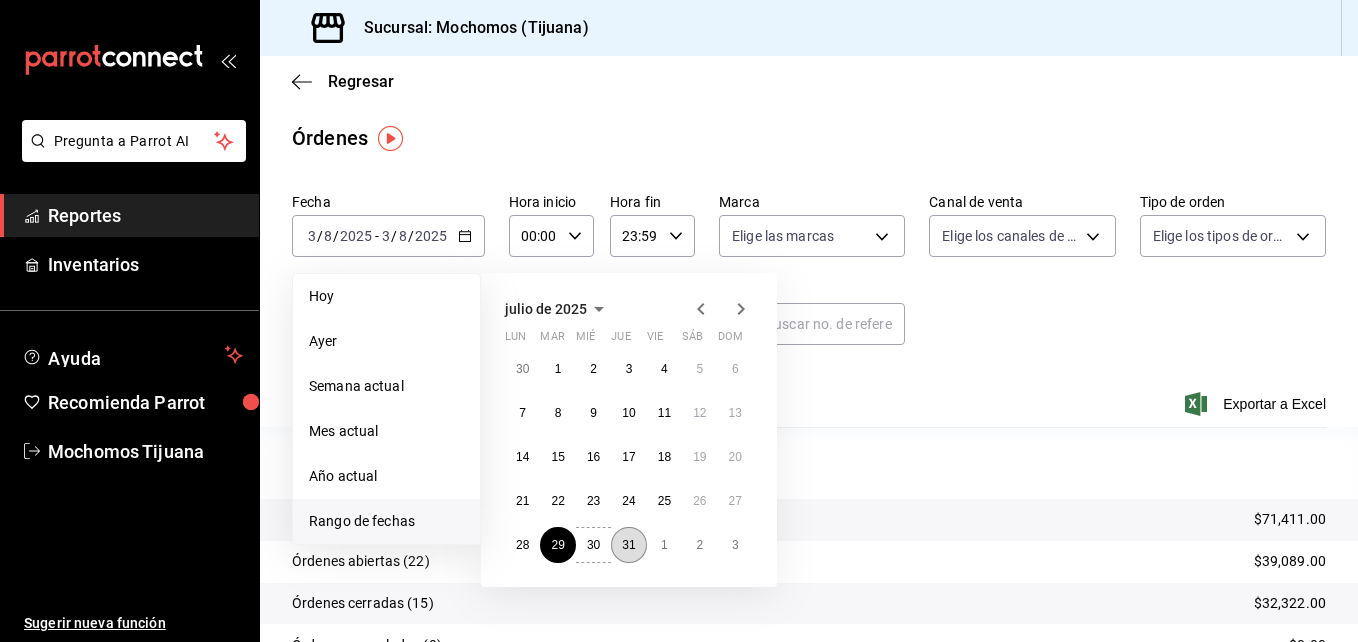 click on "31" at bounding box center (628, 545) 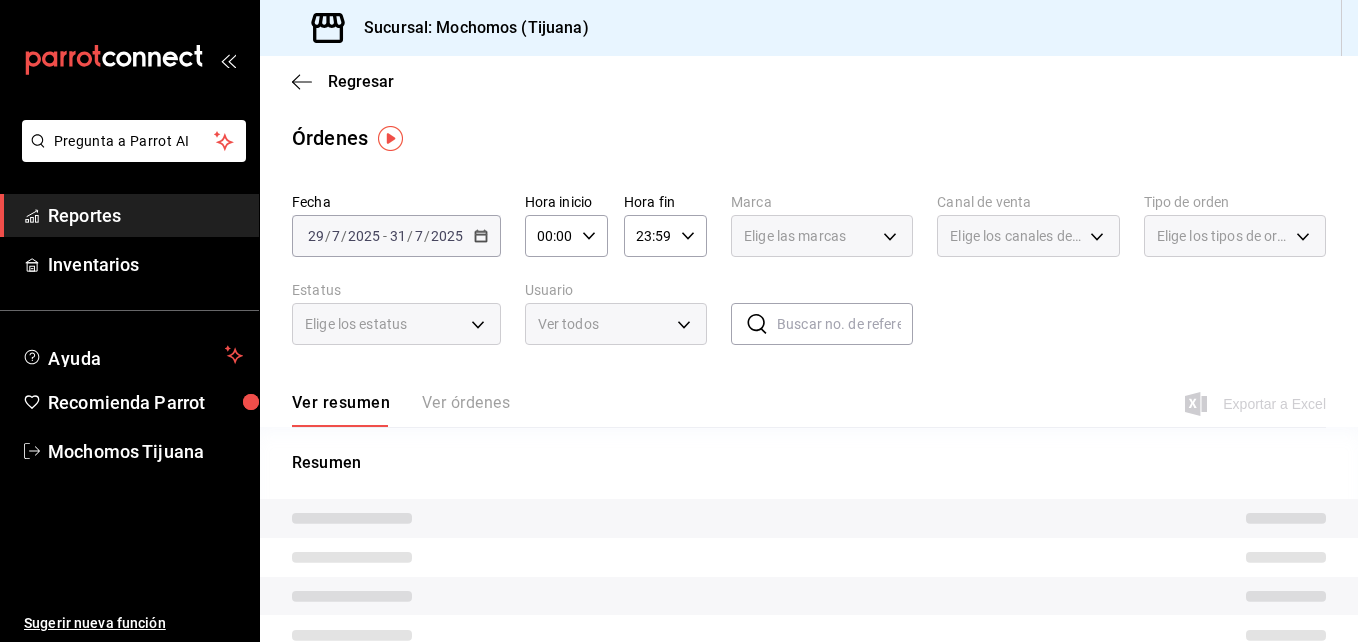 click 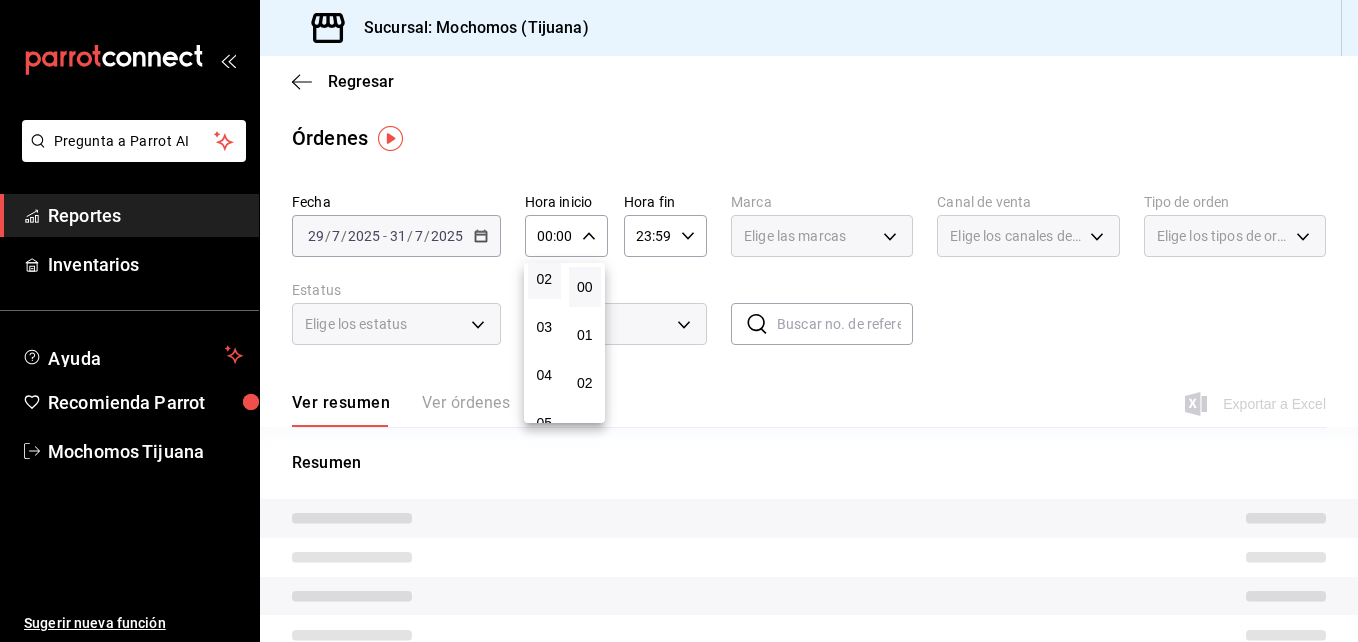 scroll, scrollTop: 105, scrollLeft: 0, axis: vertical 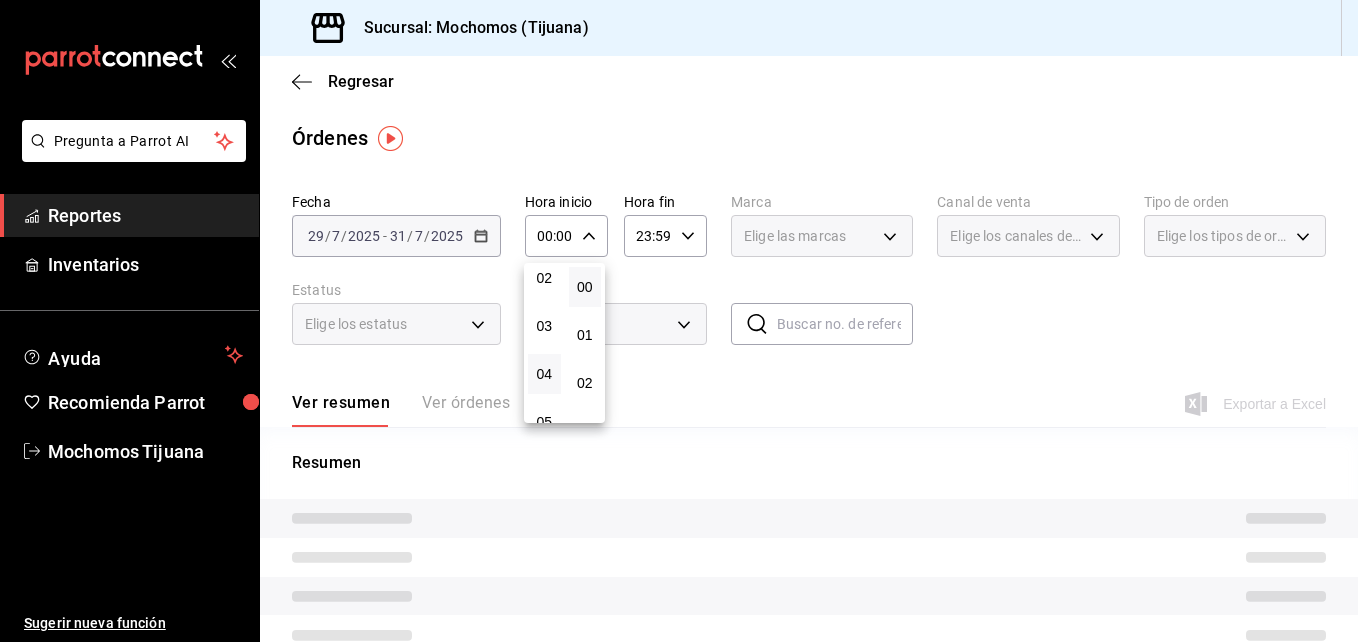 click on "04" at bounding box center (544, 374) 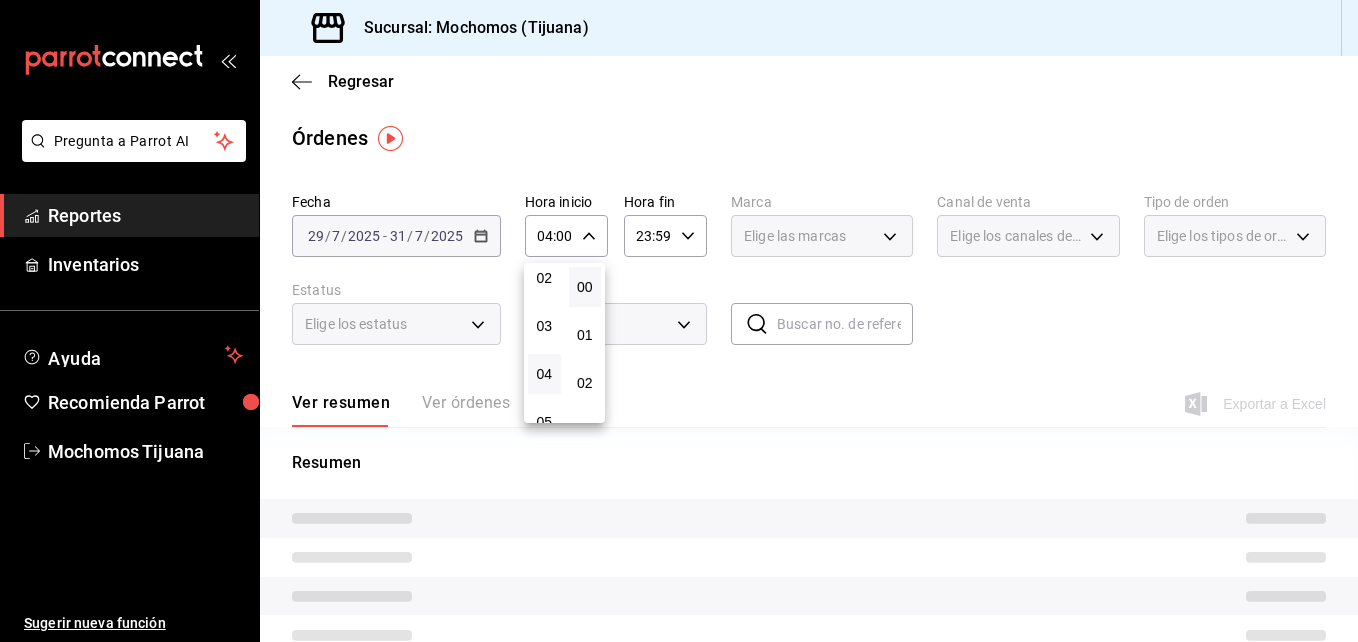 click at bounding box center (679, 321) 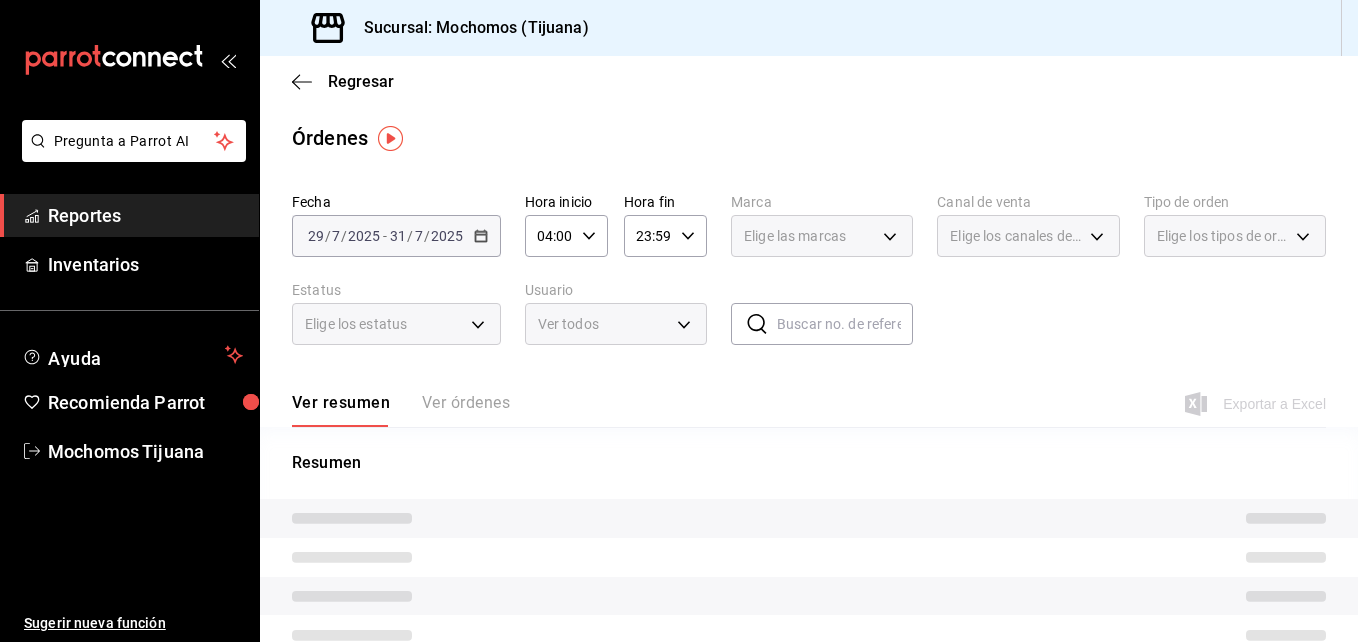 click 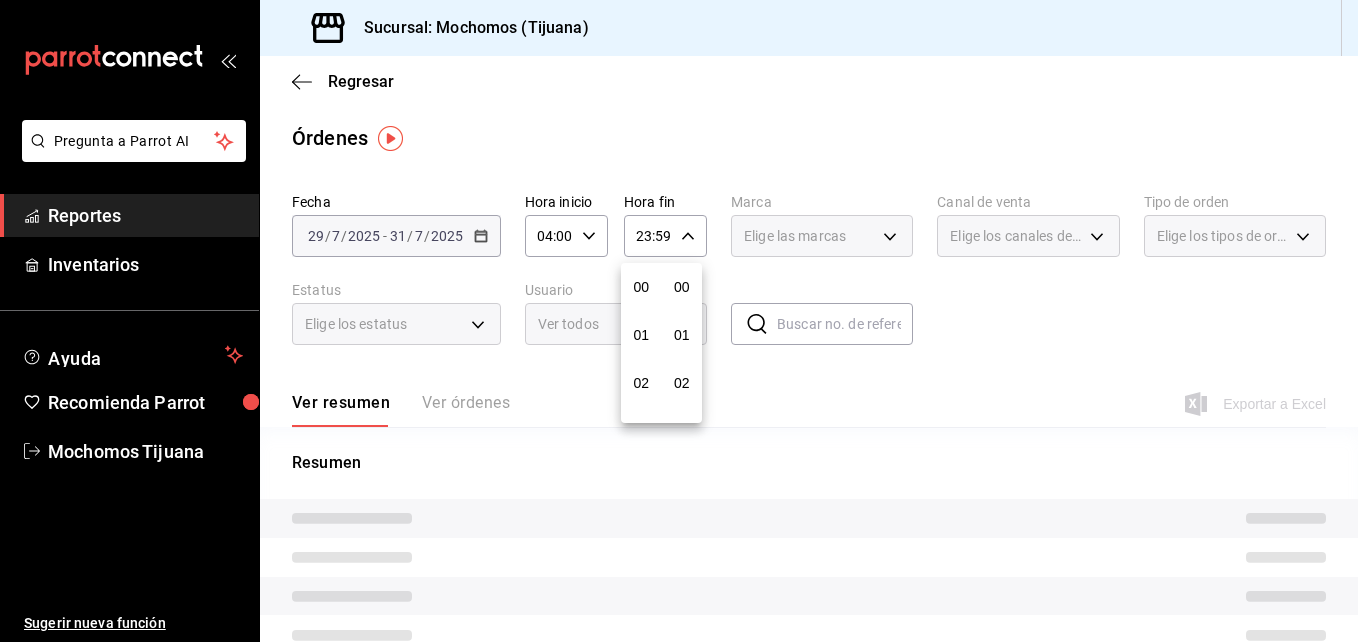 scroll, scrollTop: 992, scrollLeft: 0, axis: vertical 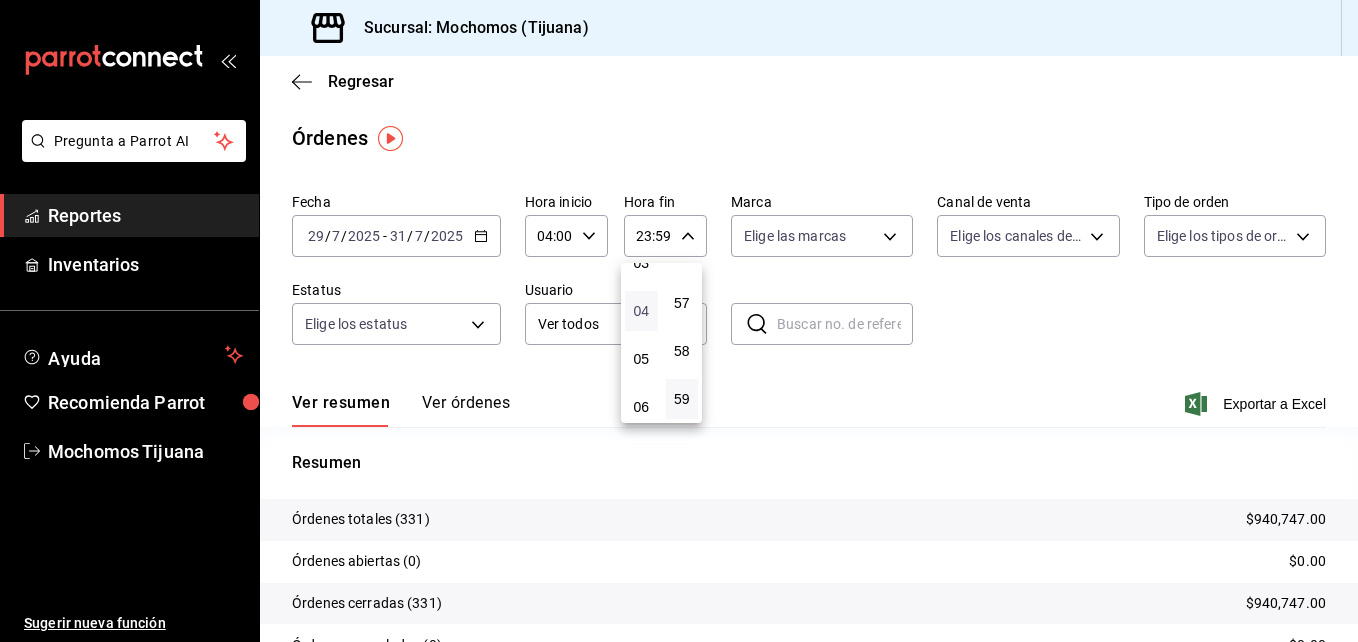 click on "04" at bounding box center (641, 311) 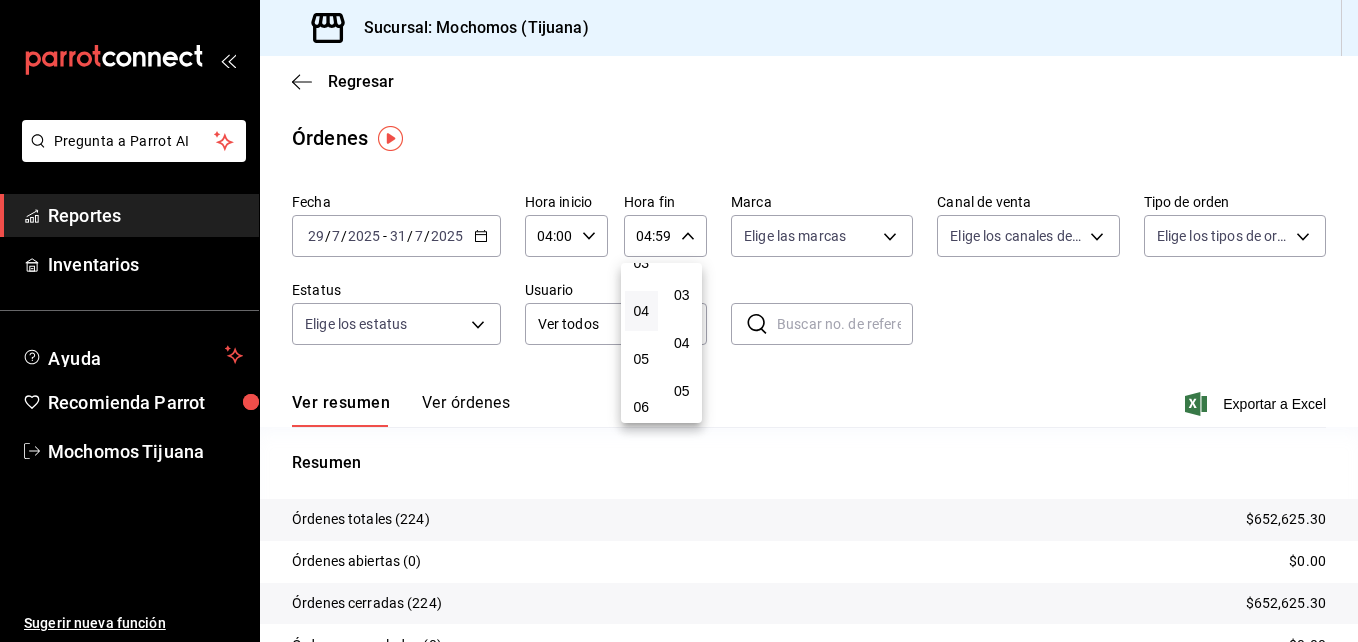 scroll, scrollTop: 0, scrollLeft: 0, axis: both 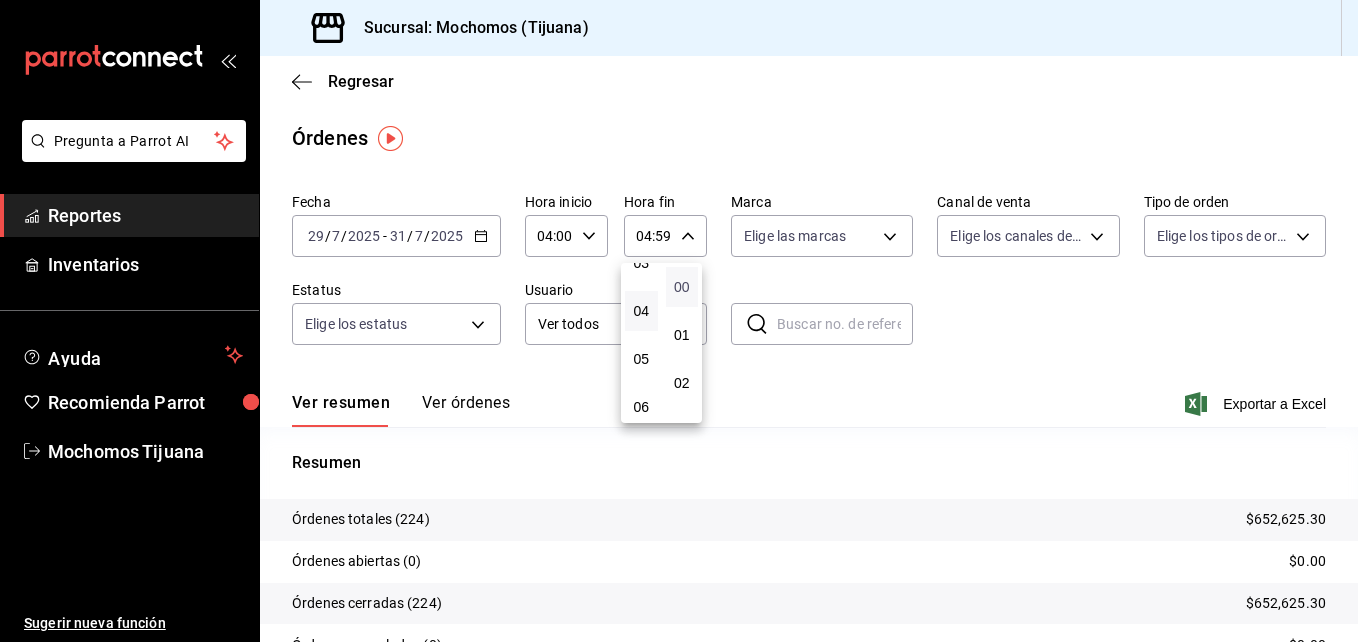click on "00" at bounding box center (682, 287) 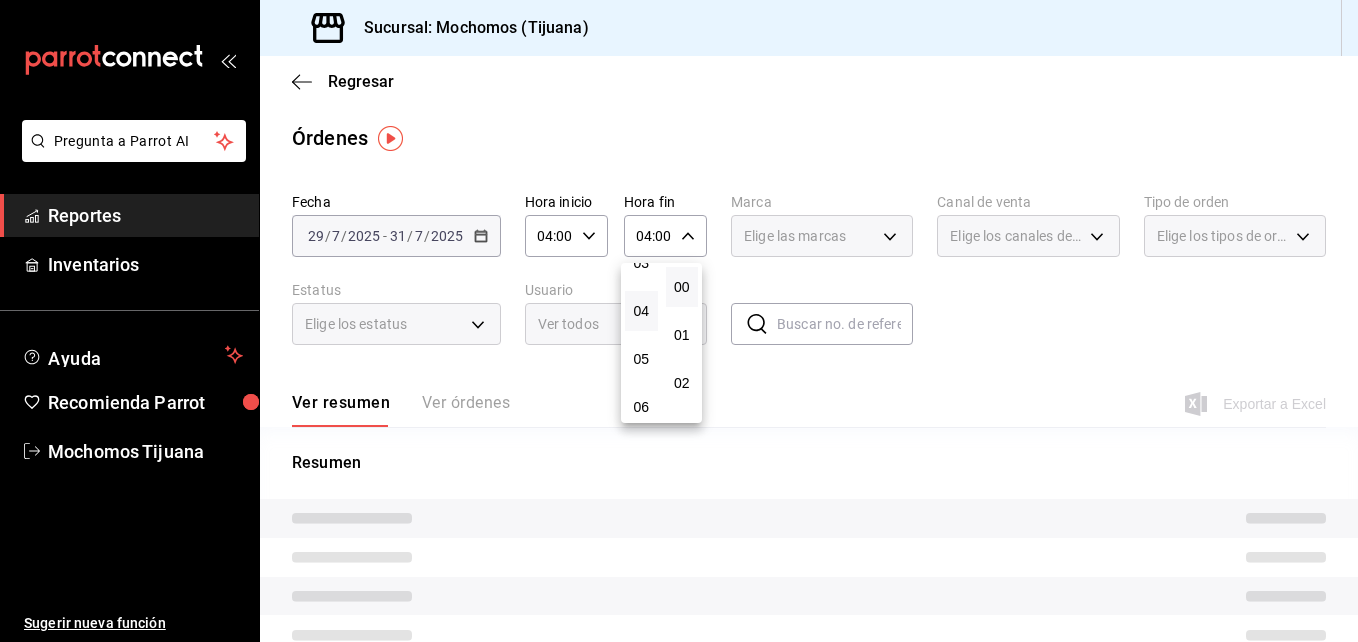 click at bounding box center (679, 321) 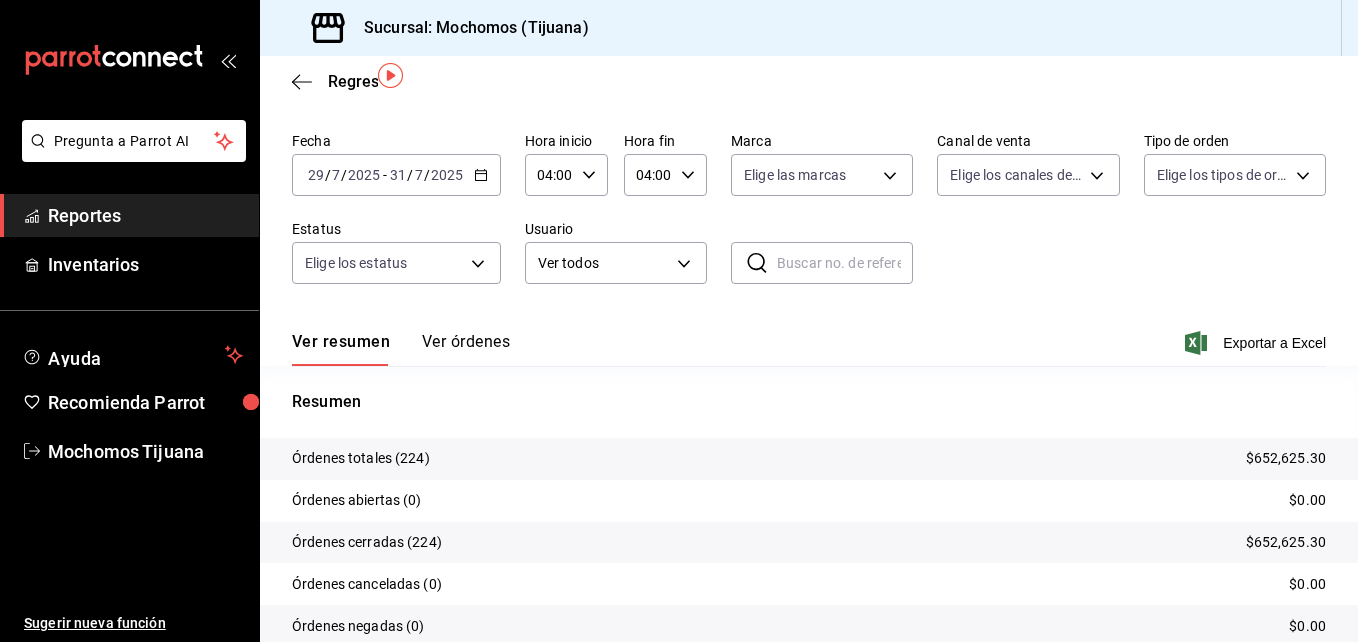scroll, scrollTop: 64, scrollLeft: 0, axis: vertical 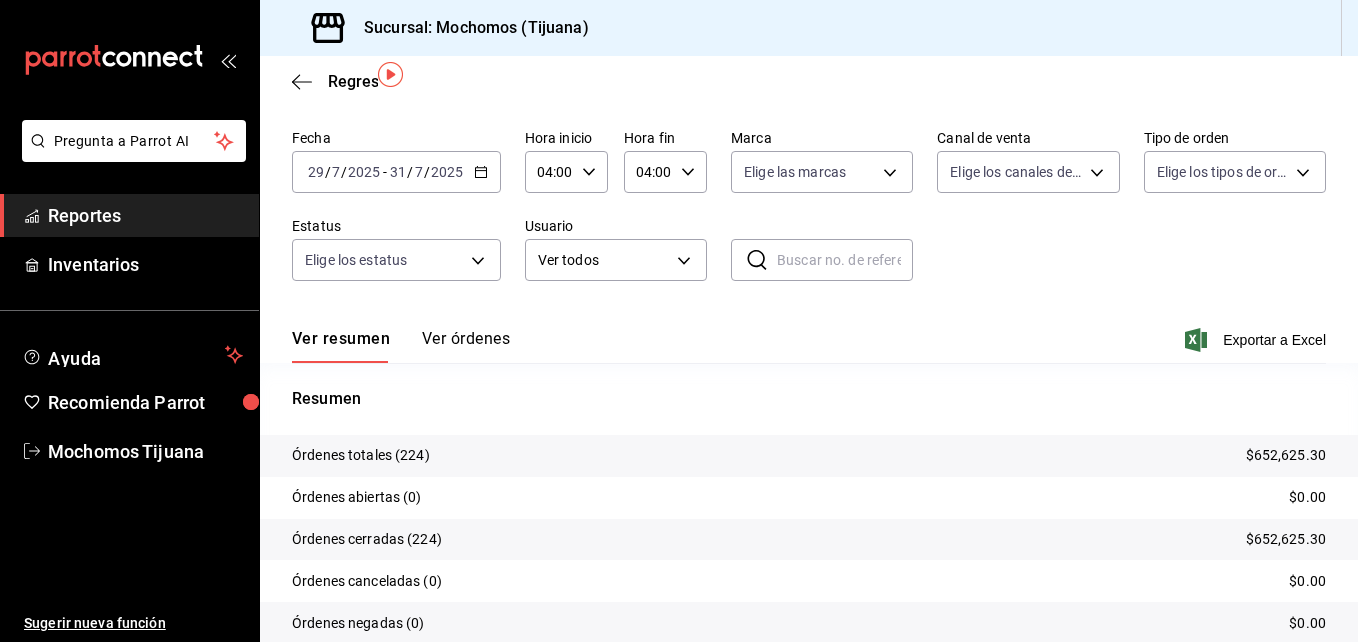 click on "Ver órdenes" at bounding box center (466, 346) 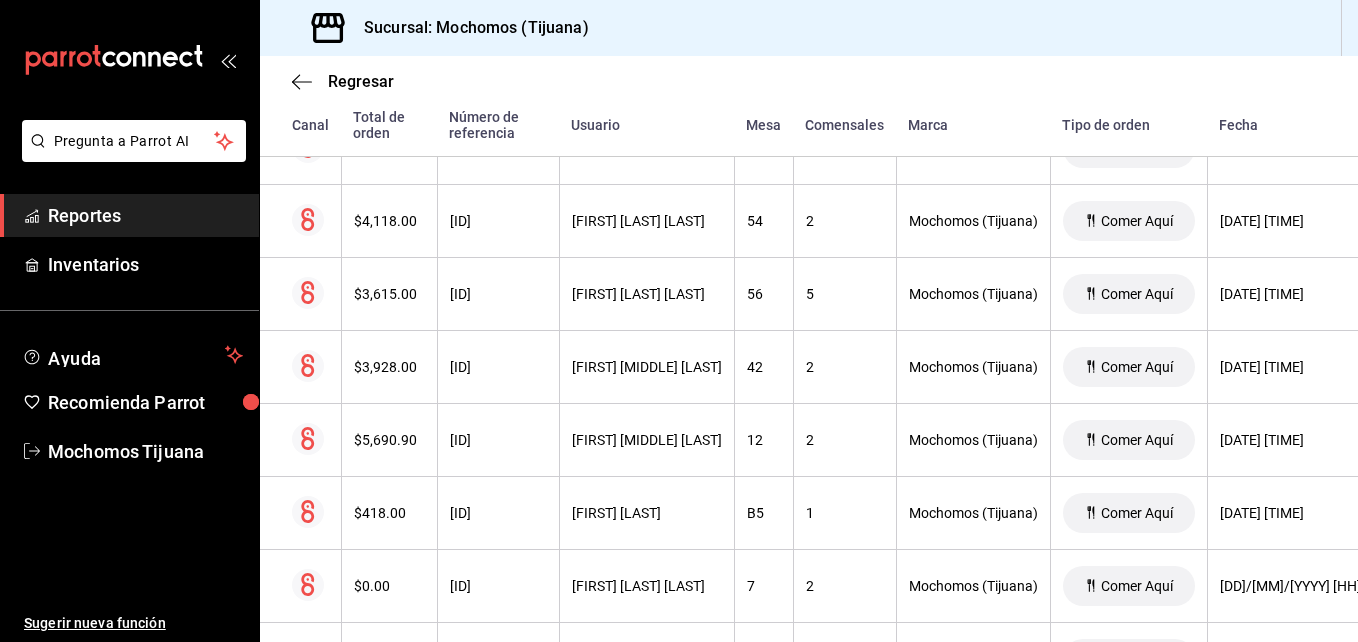 scroll, scrollTop: 2096, scrollLeft: 0, axis: vertical 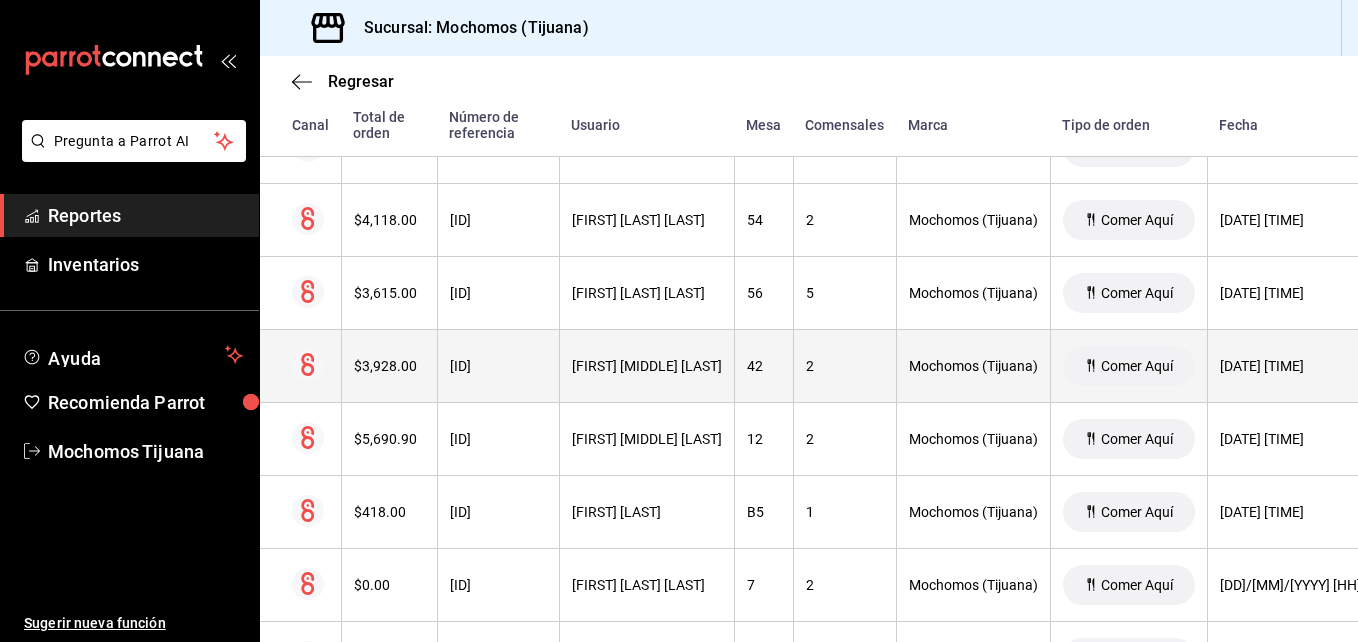 click on "Mochomos (Tijuana)" at bounding box center [973, 366] 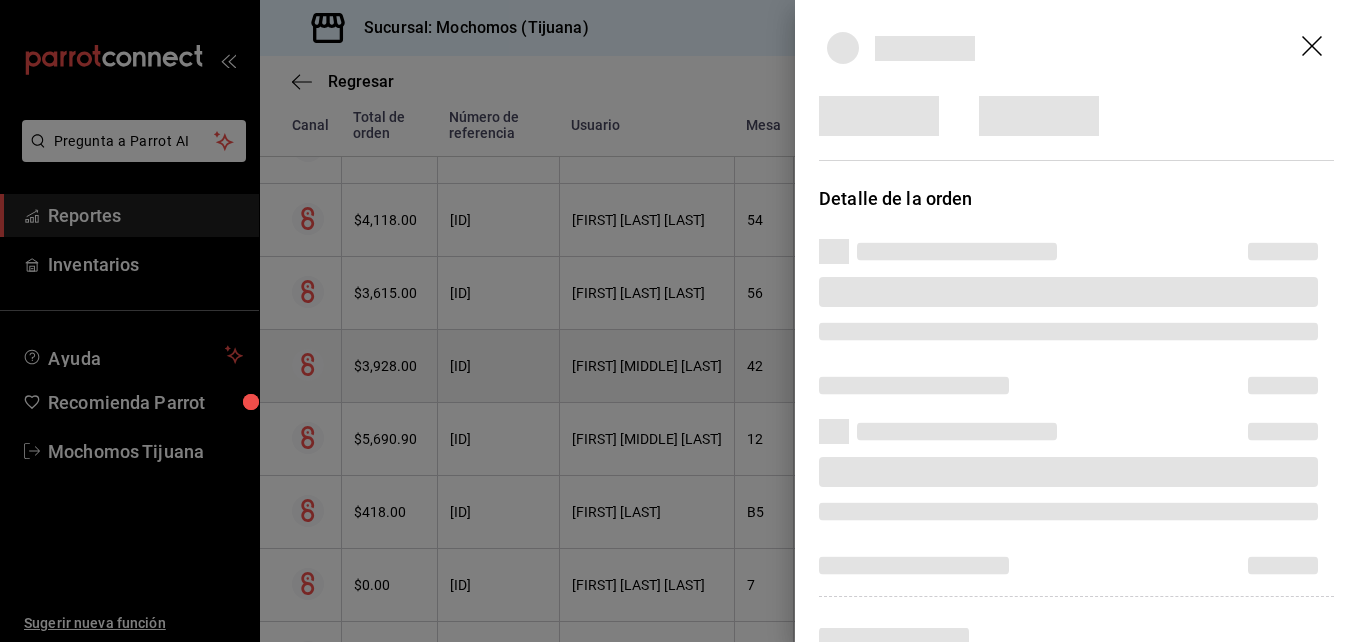 scroll, scrollTop: 207, scrollLeft: 0, axis: vertical 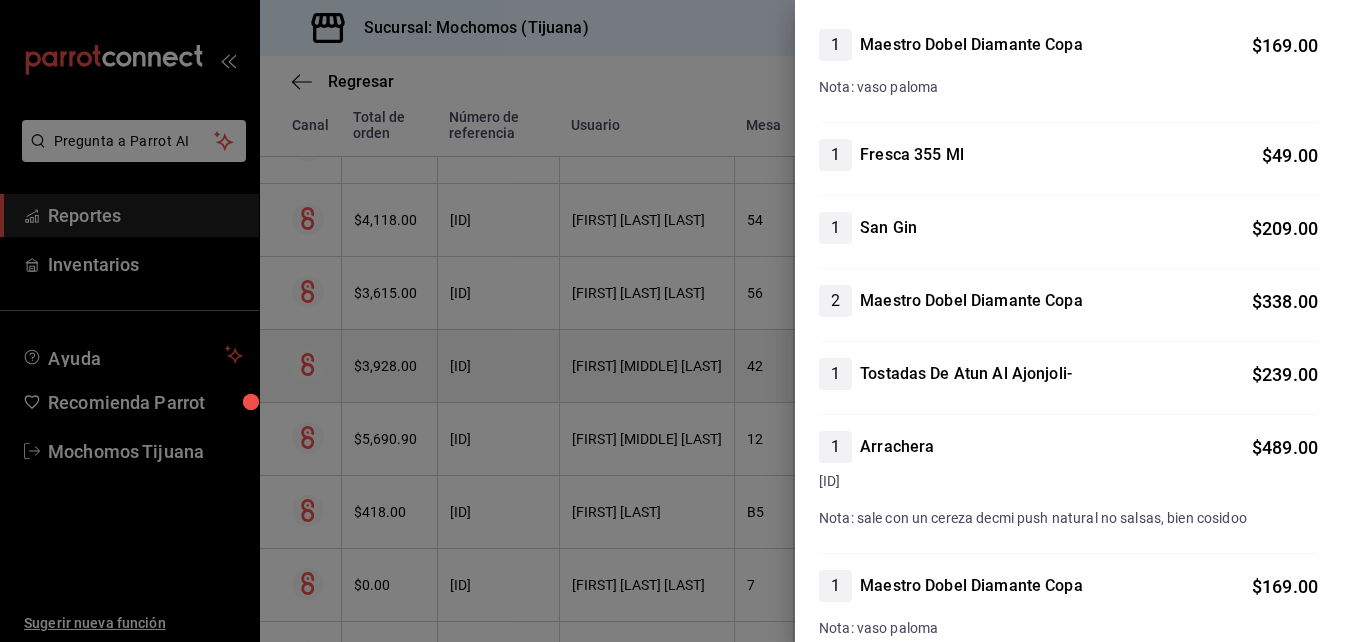 click on "[NUMBER] [PRODUCT] [PRICE]" at bounding box center (1068, 228) 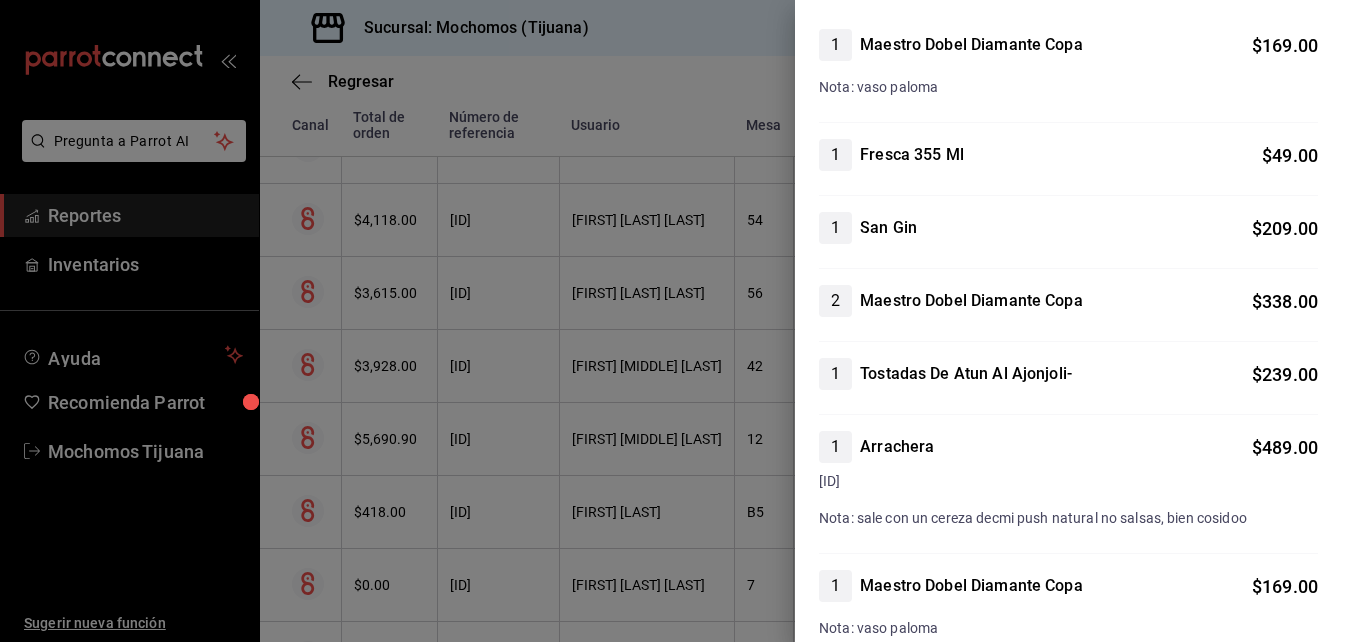 click on "[NUMBER] [PRODUCT] [PRICE]" at bounding box center (1068, 240) 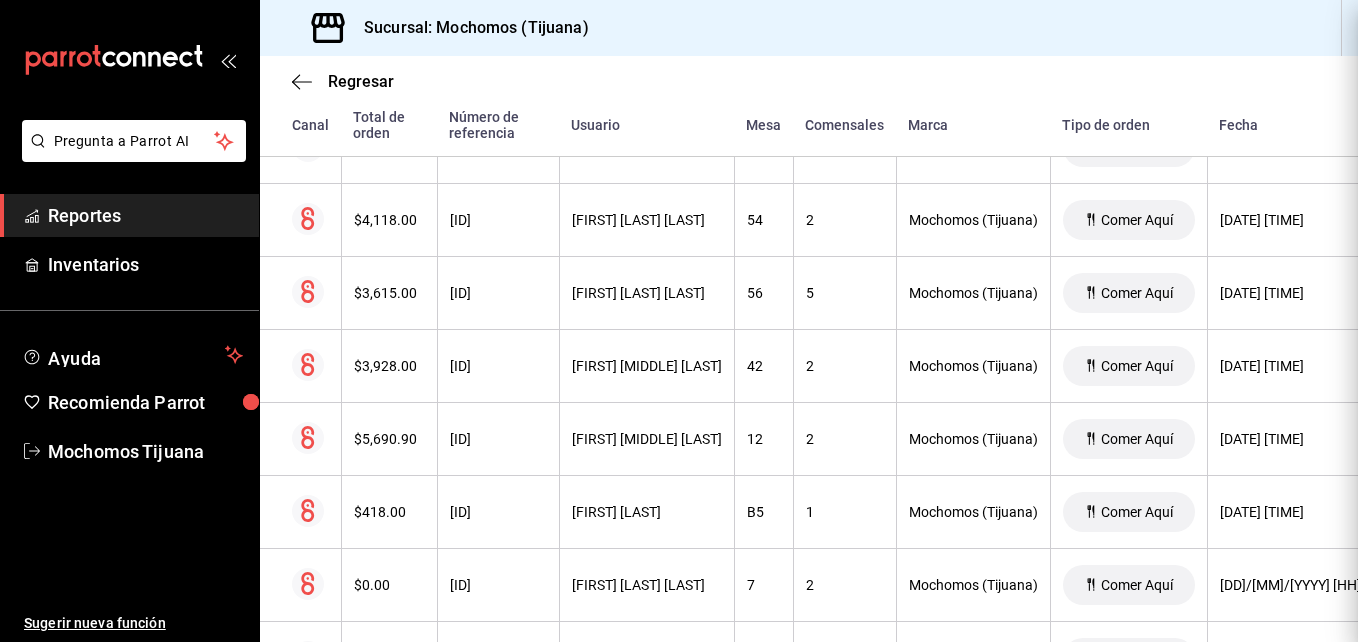 scroll, scrollTop: 0, scrollLeft: 0, axis: both 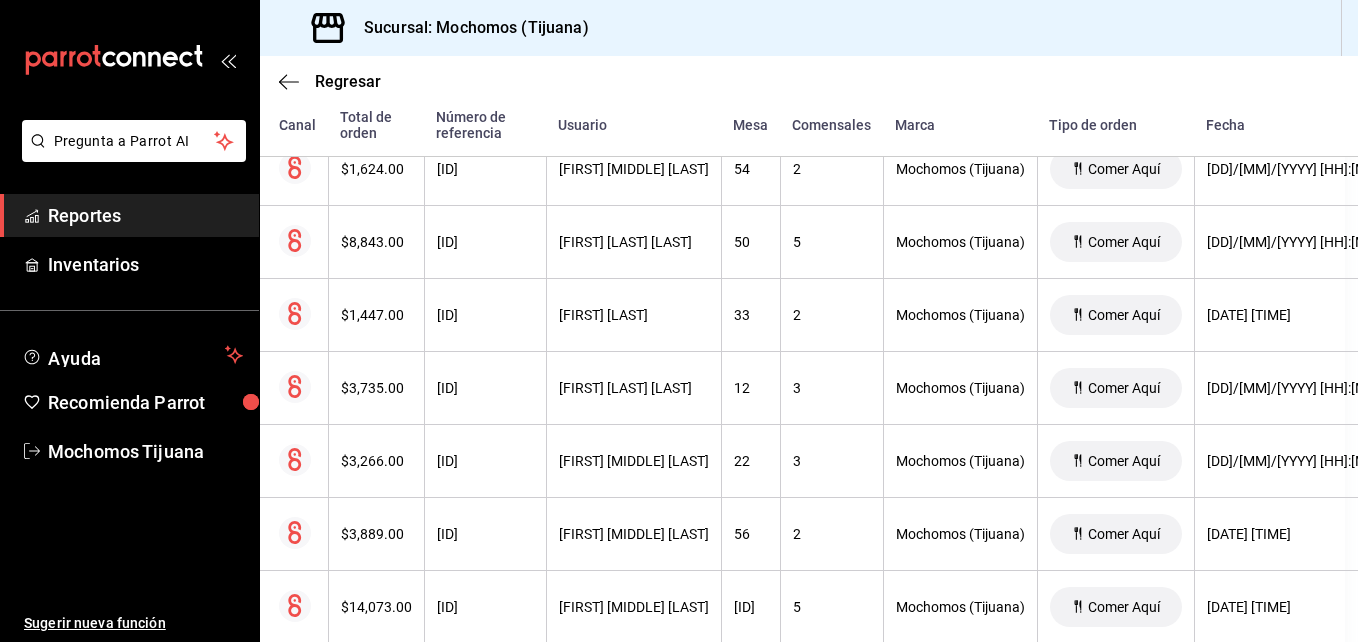 click on "Regresar" at bounding box center [796, 81] 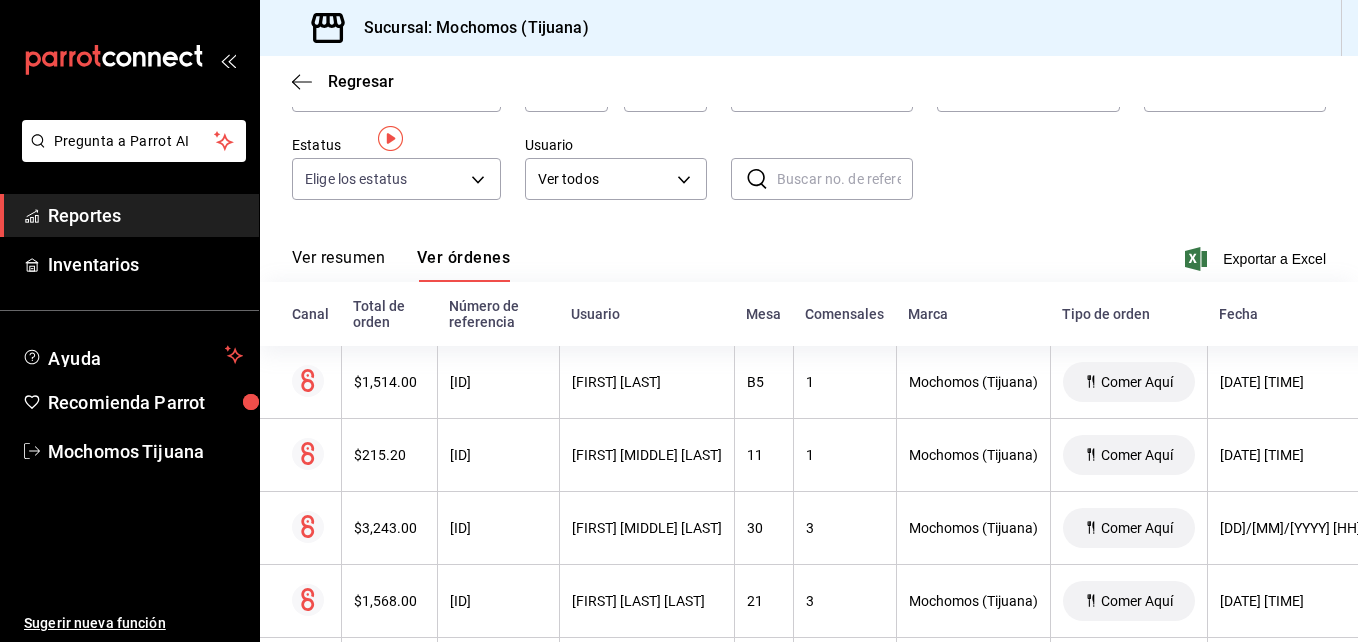 scroll, scrollTop: 0, scrollLeft: 0, axis: both 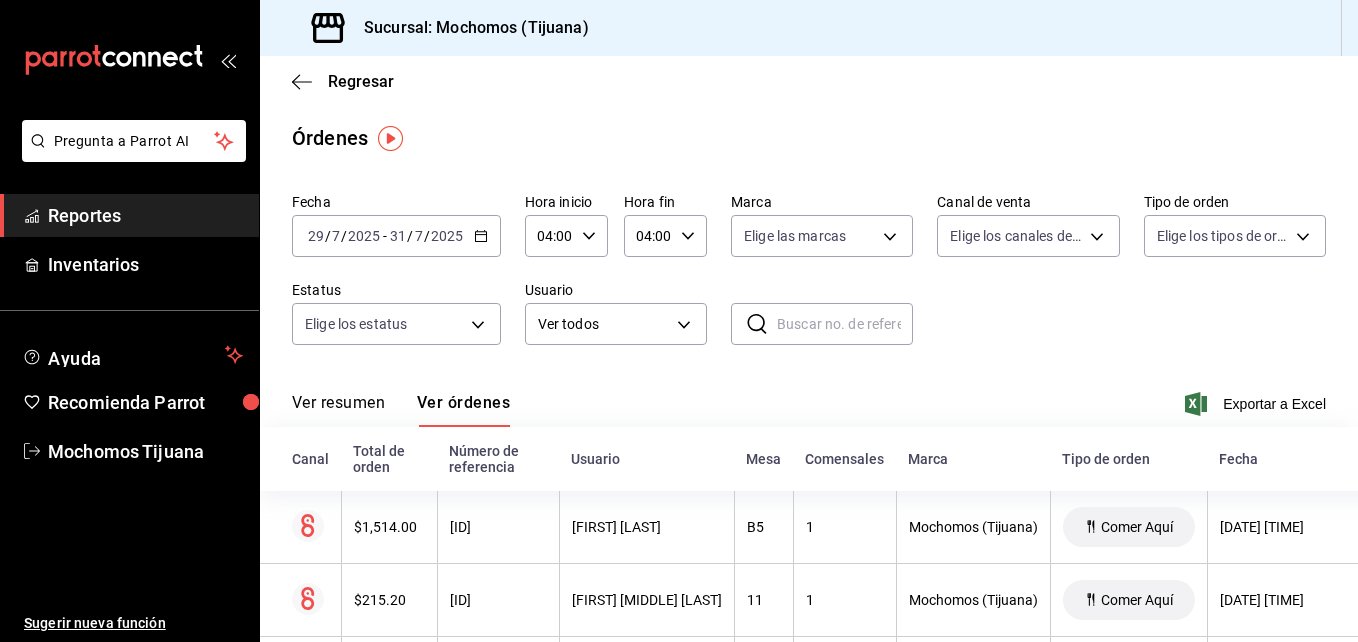 click 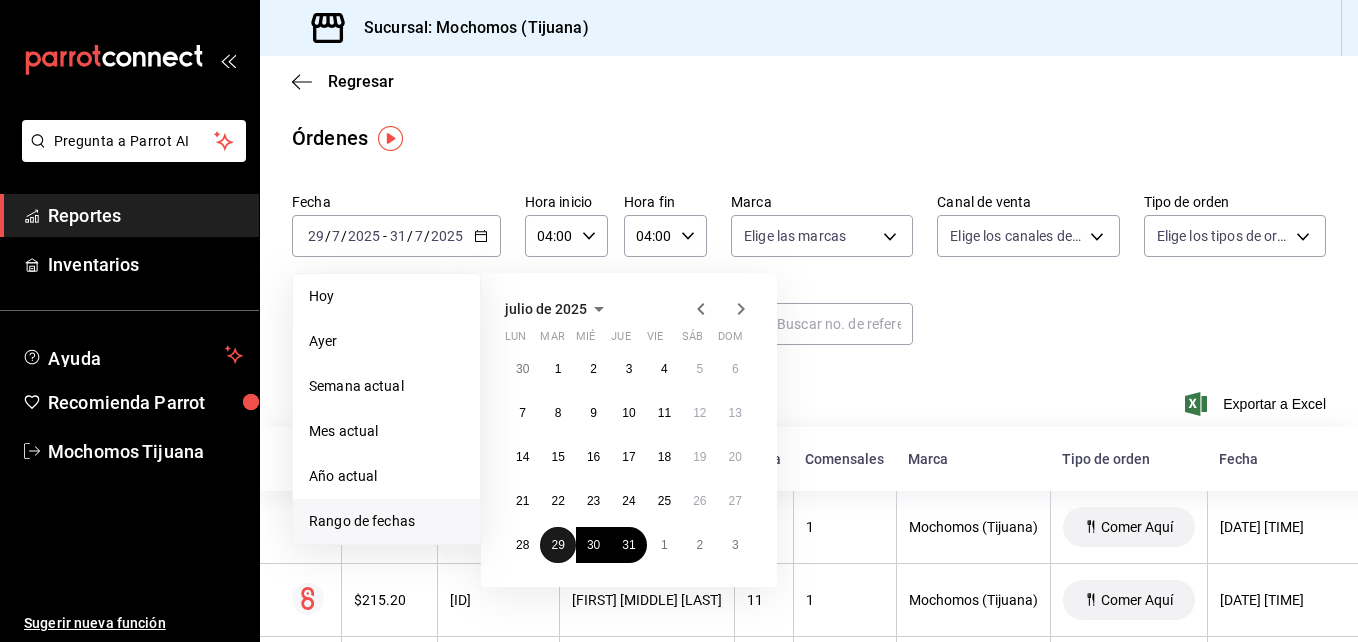 click on "29" at bounding box center (557, 545) 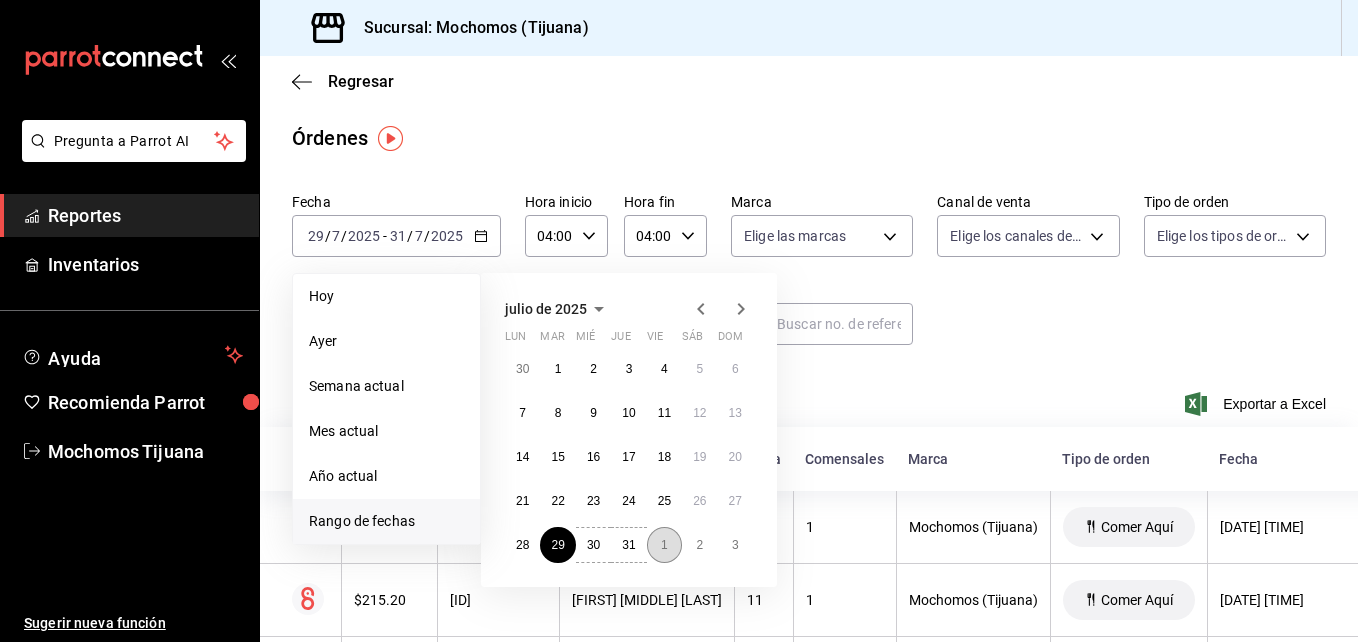 click on "1" at bounding box center [664, 545] 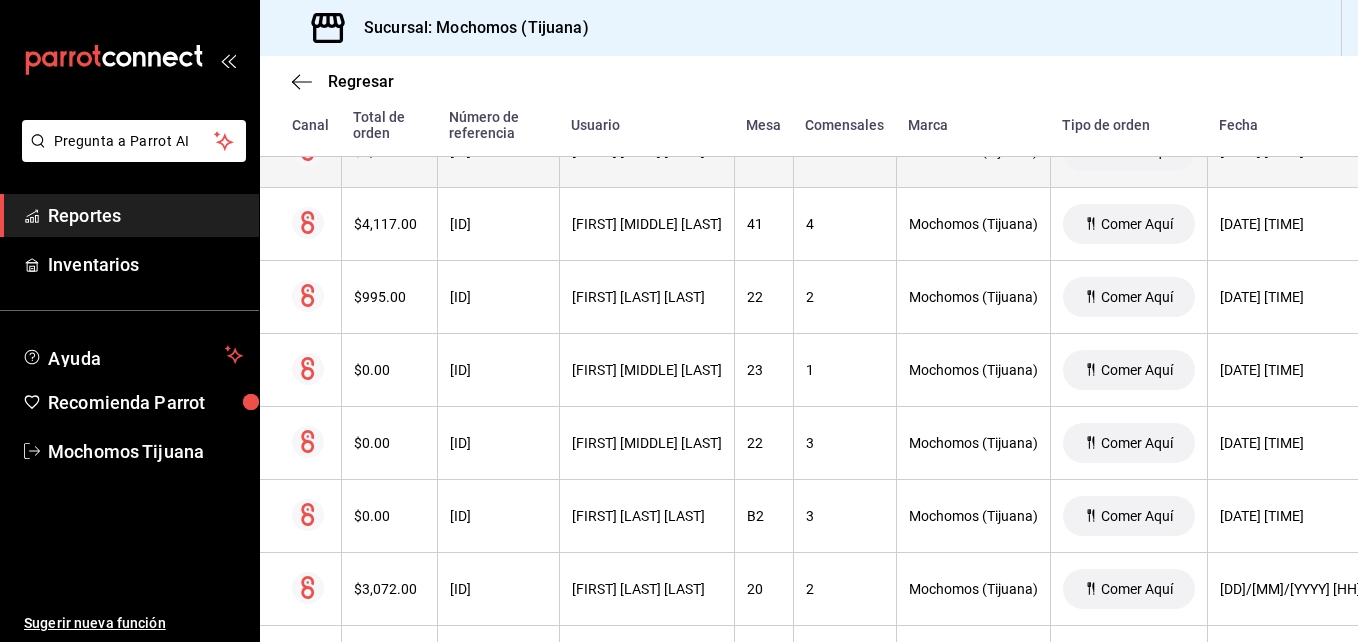scroll, scrollTop: 9375, scrollLeft: 0, axis: vertical 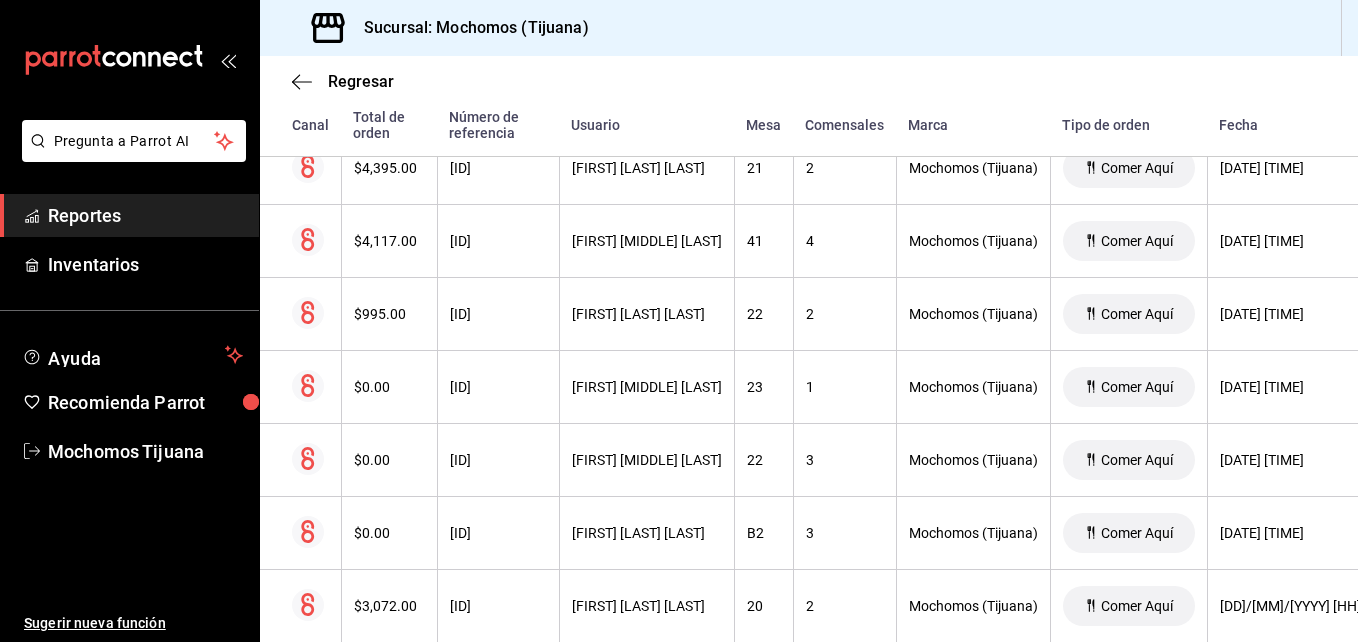 click on "Reportes" at bounding box center [145, 215] 